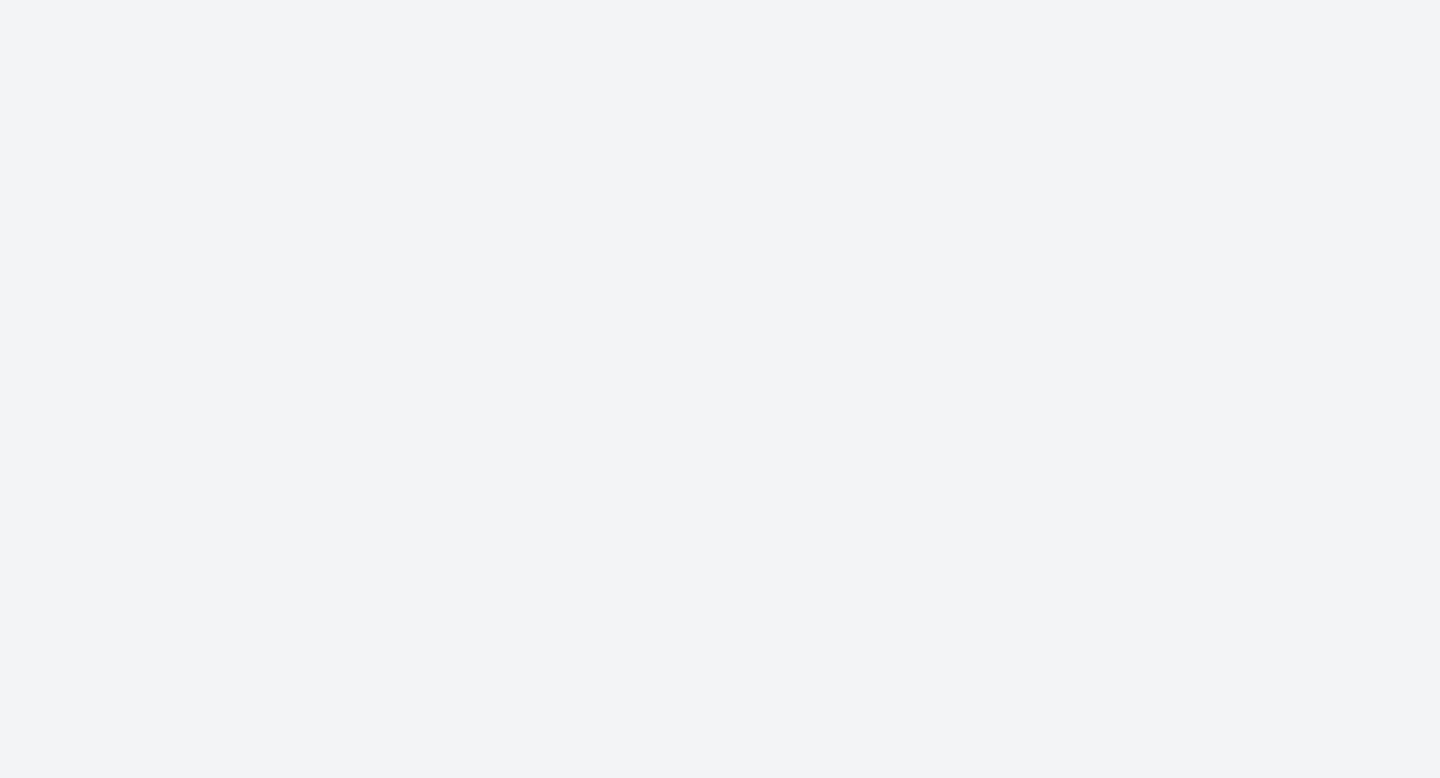 scroll, scrollTop: 0, scrollLeft: 0, axis: both 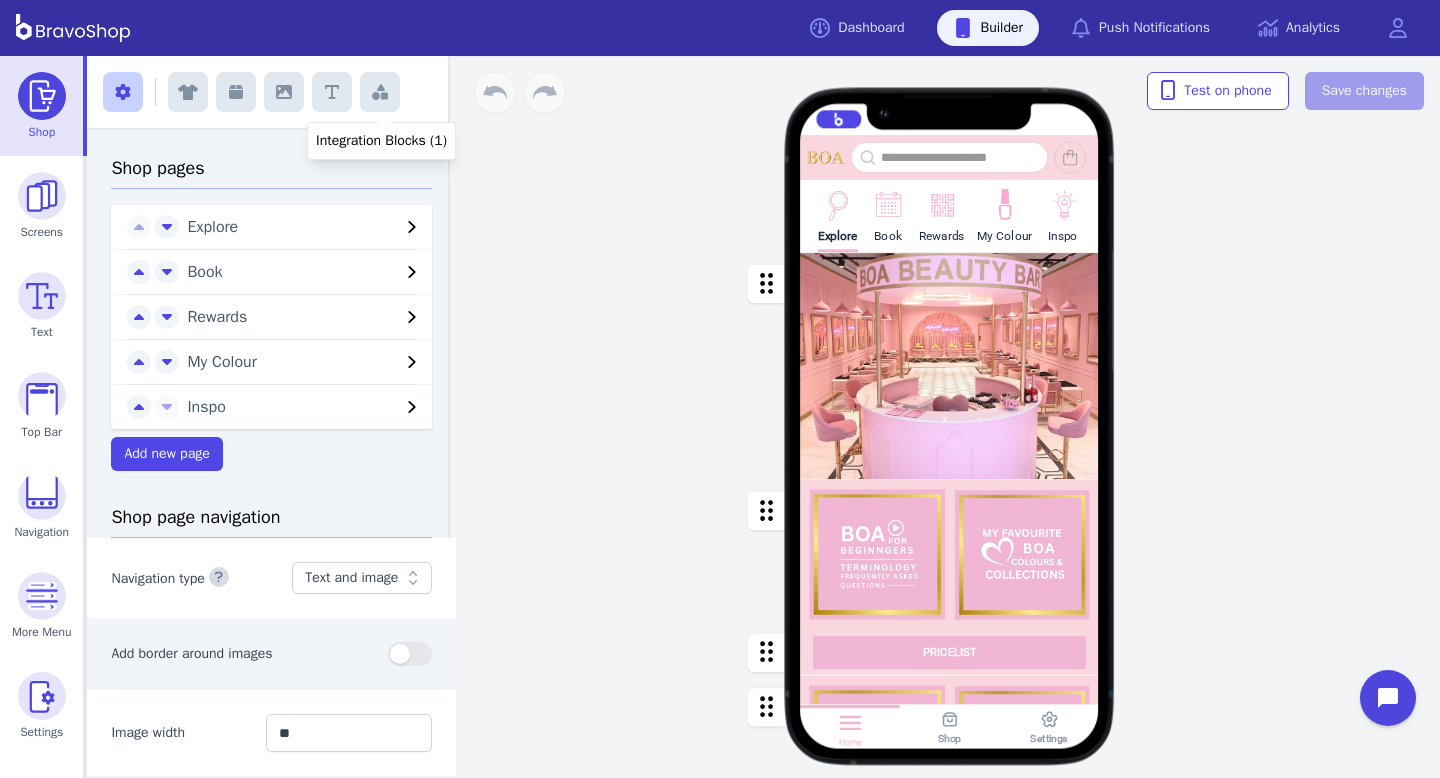 click at bounding box center (380, 92) 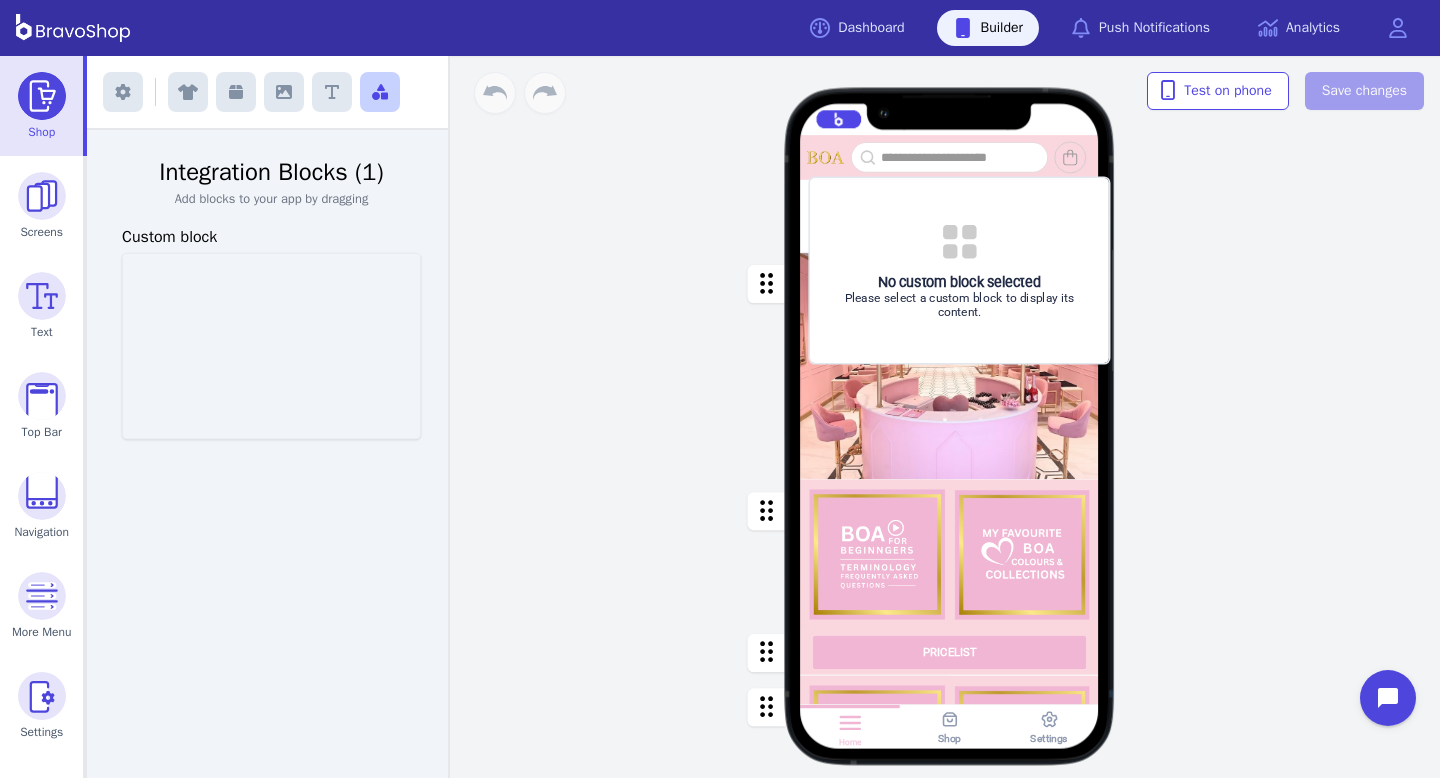 drag, startPoint x: 217, startPoint y: 362, endPoint x: 904, endPoint y: 287, distance: 691.0818 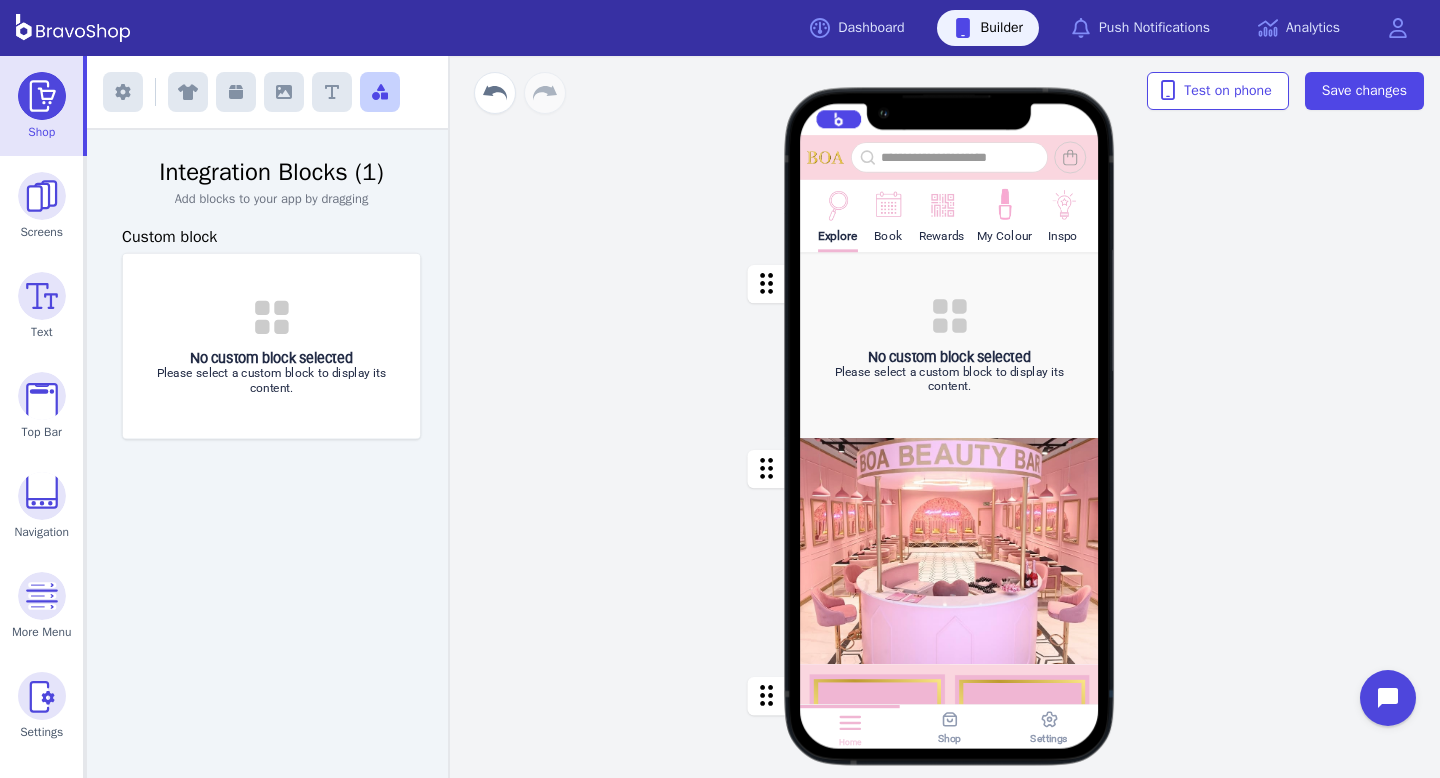 click at bounding box center (949, 344) 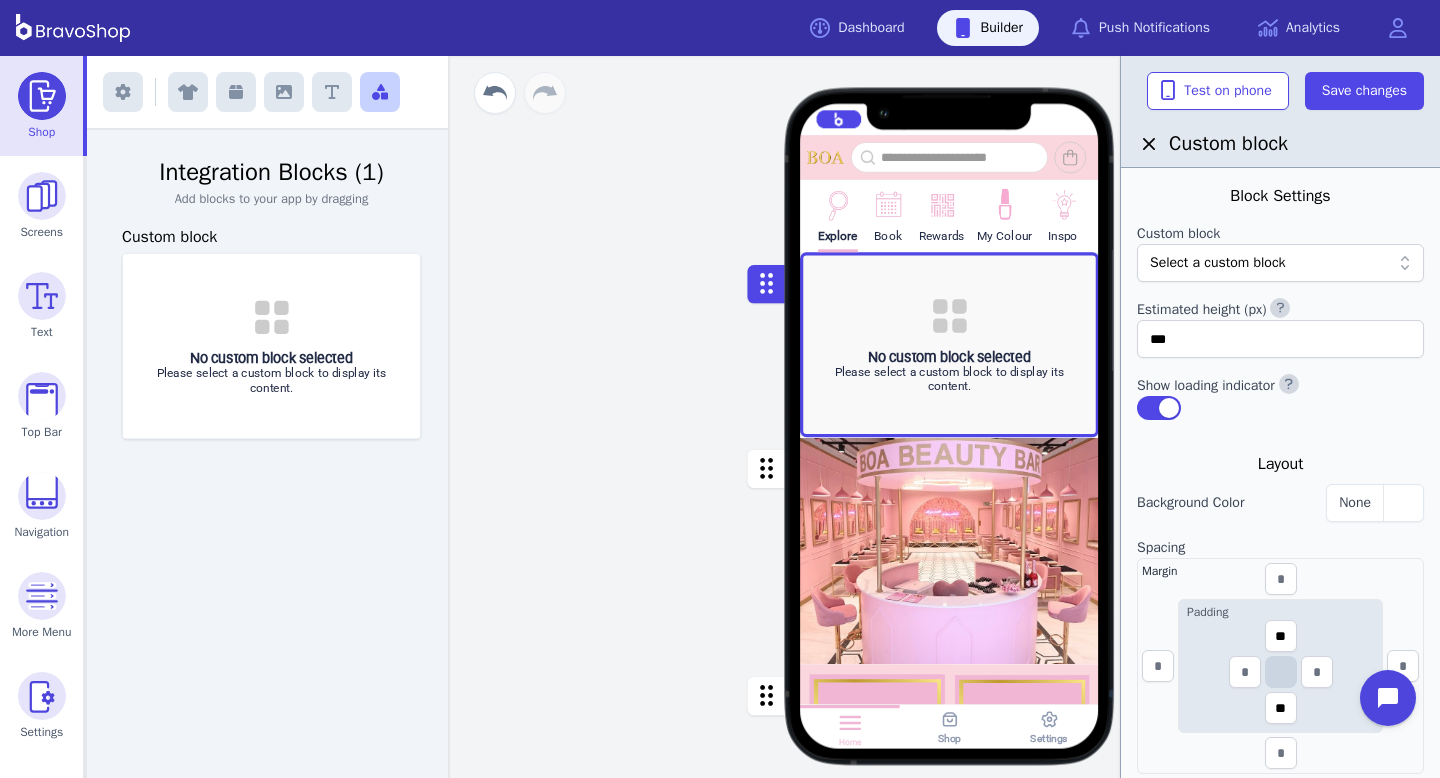 click at bounding box center [1280, 290] 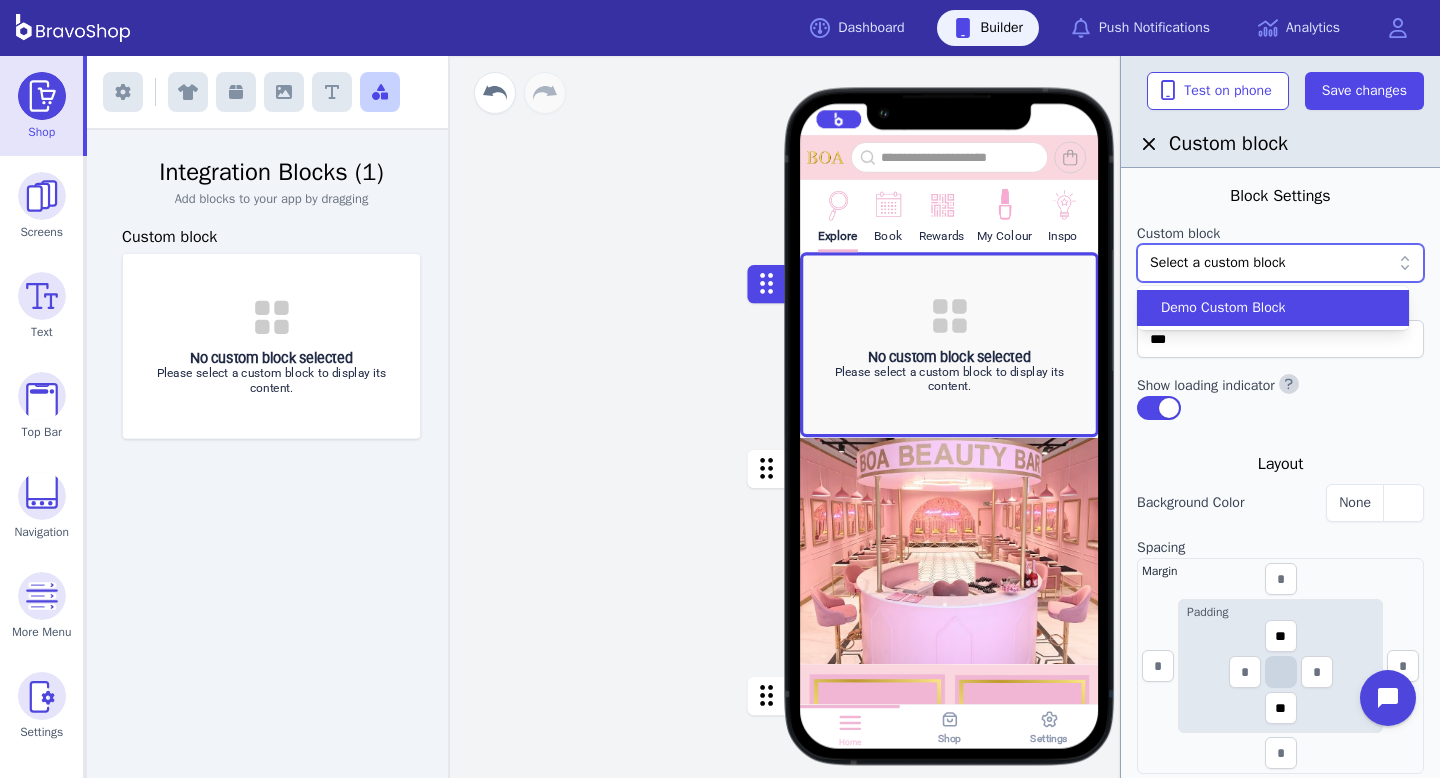 click on "Demo Custom Block" at bounding box center (1223, 308) 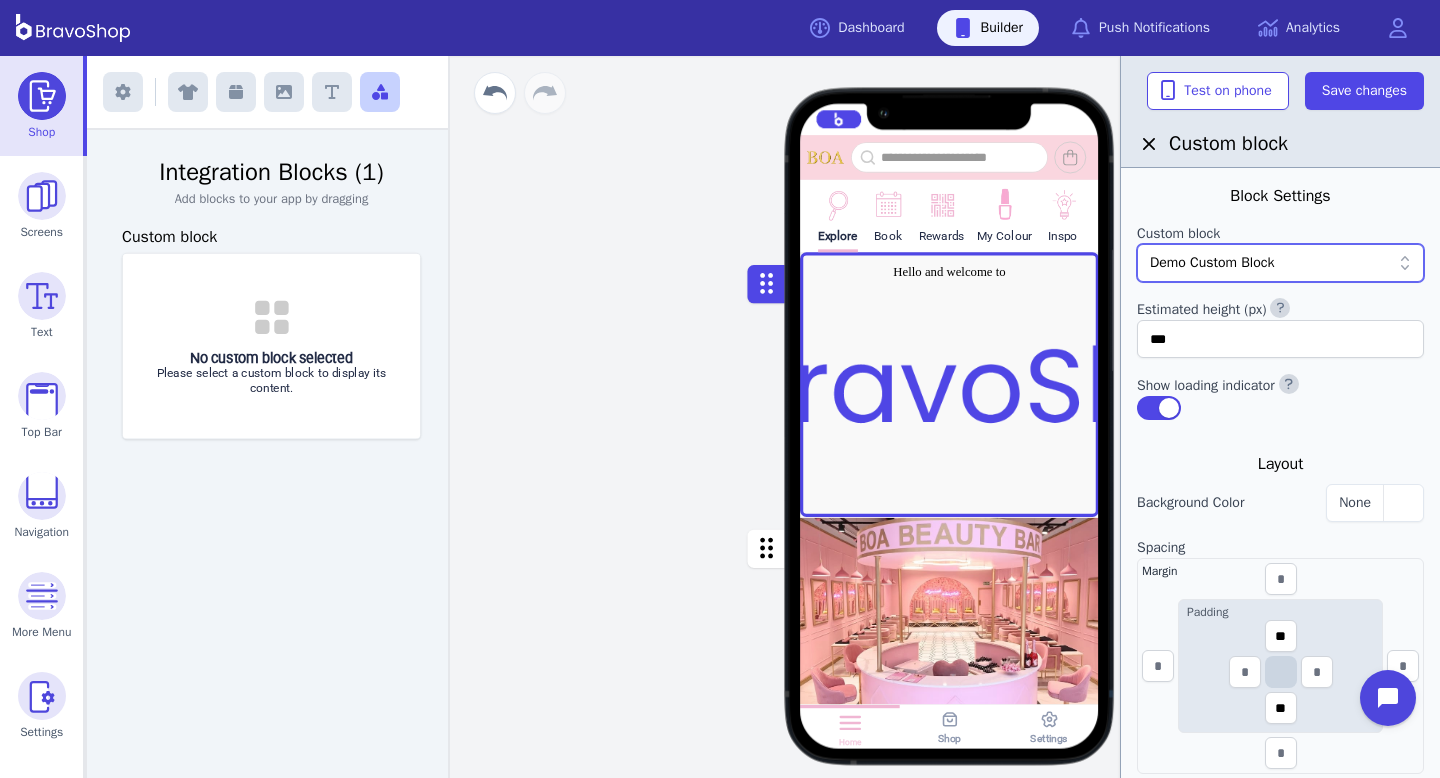 scroll, scrollTop: 0, scrollLeft: 0, axis: both 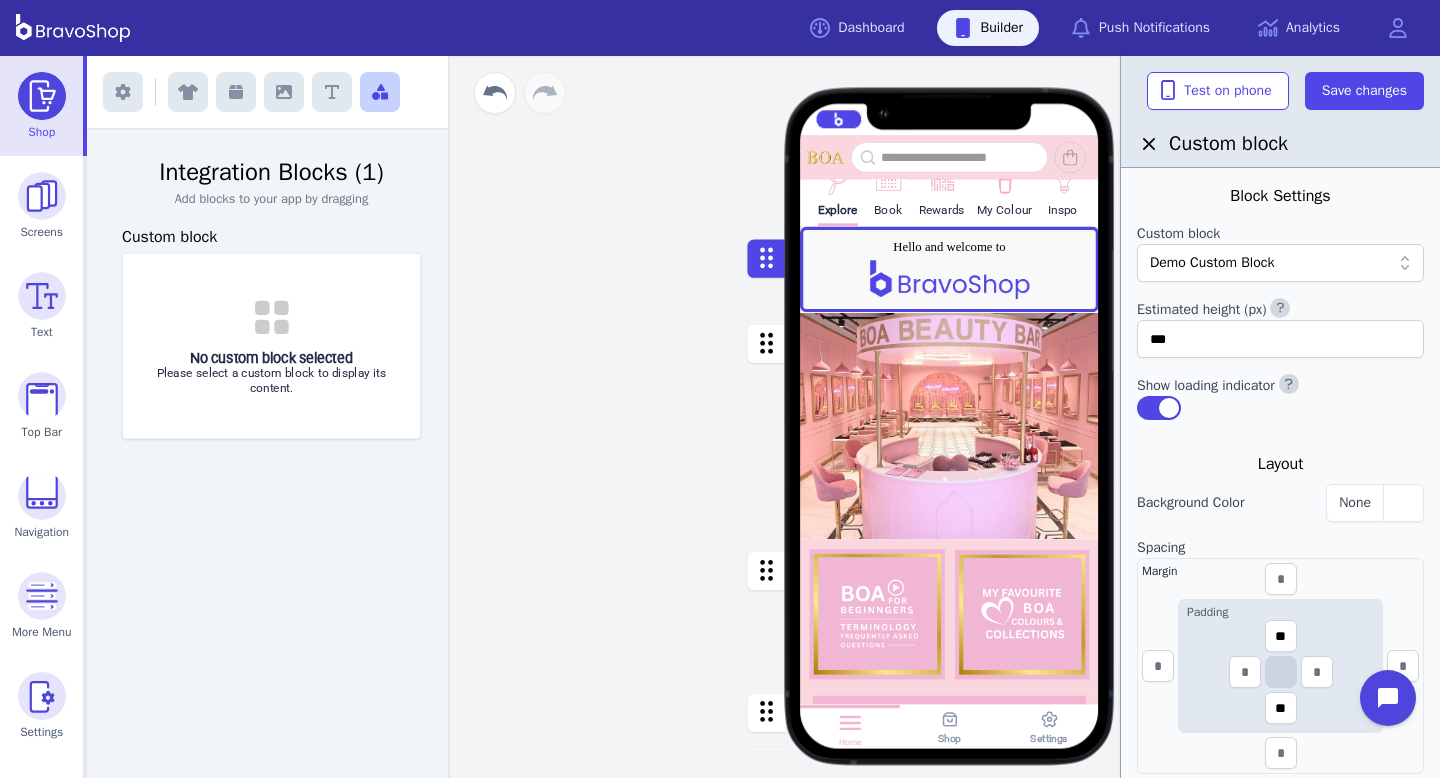 click on "Explore Book Rewards My Colour Inspo PRICELIST Featured Products Gift Vouchers Various Denominations Drag a block here to get started Home Shop Settings" at bounding box center [949, 417] 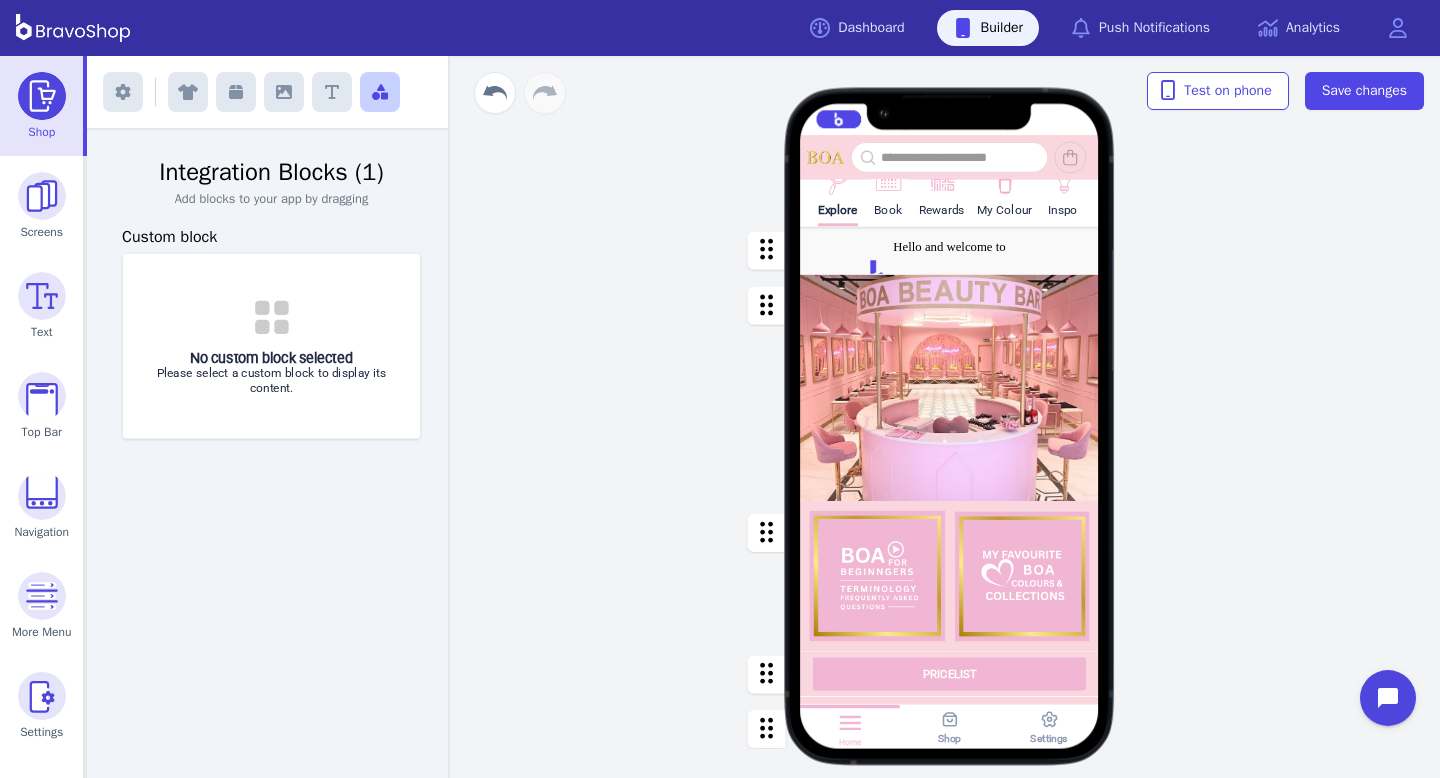 scroll, scrollTop: 0, scrollLeft: 0, axis: both 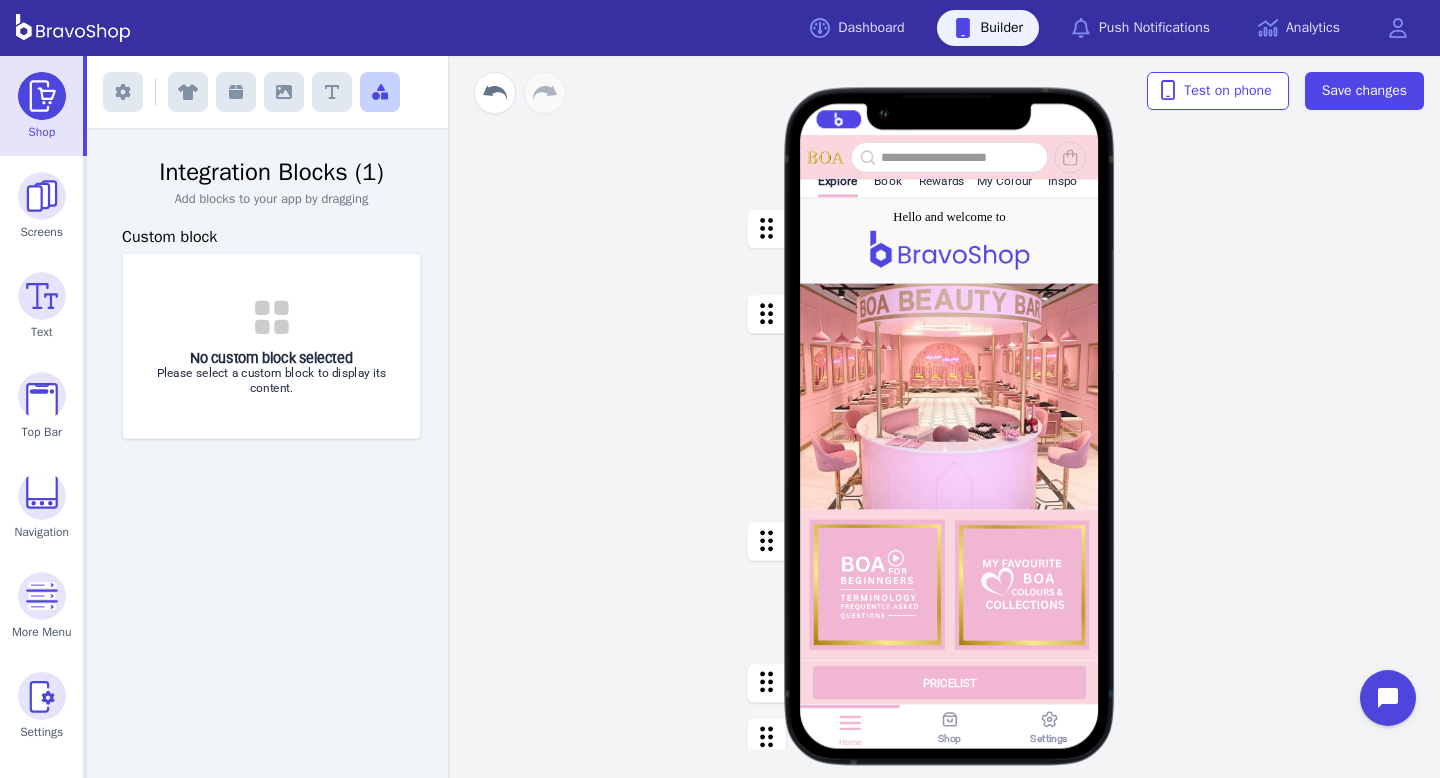 click at bounding box center (949, 239) 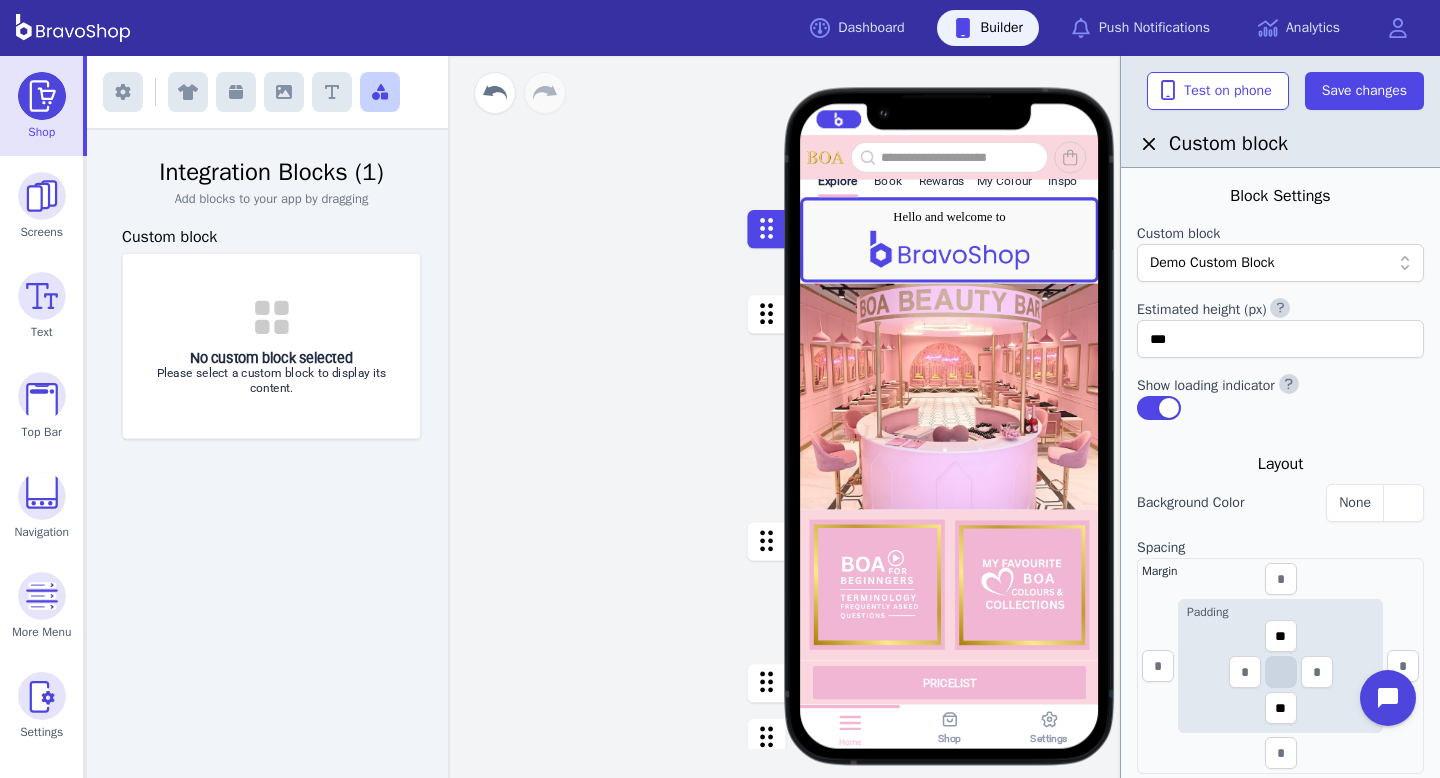 type 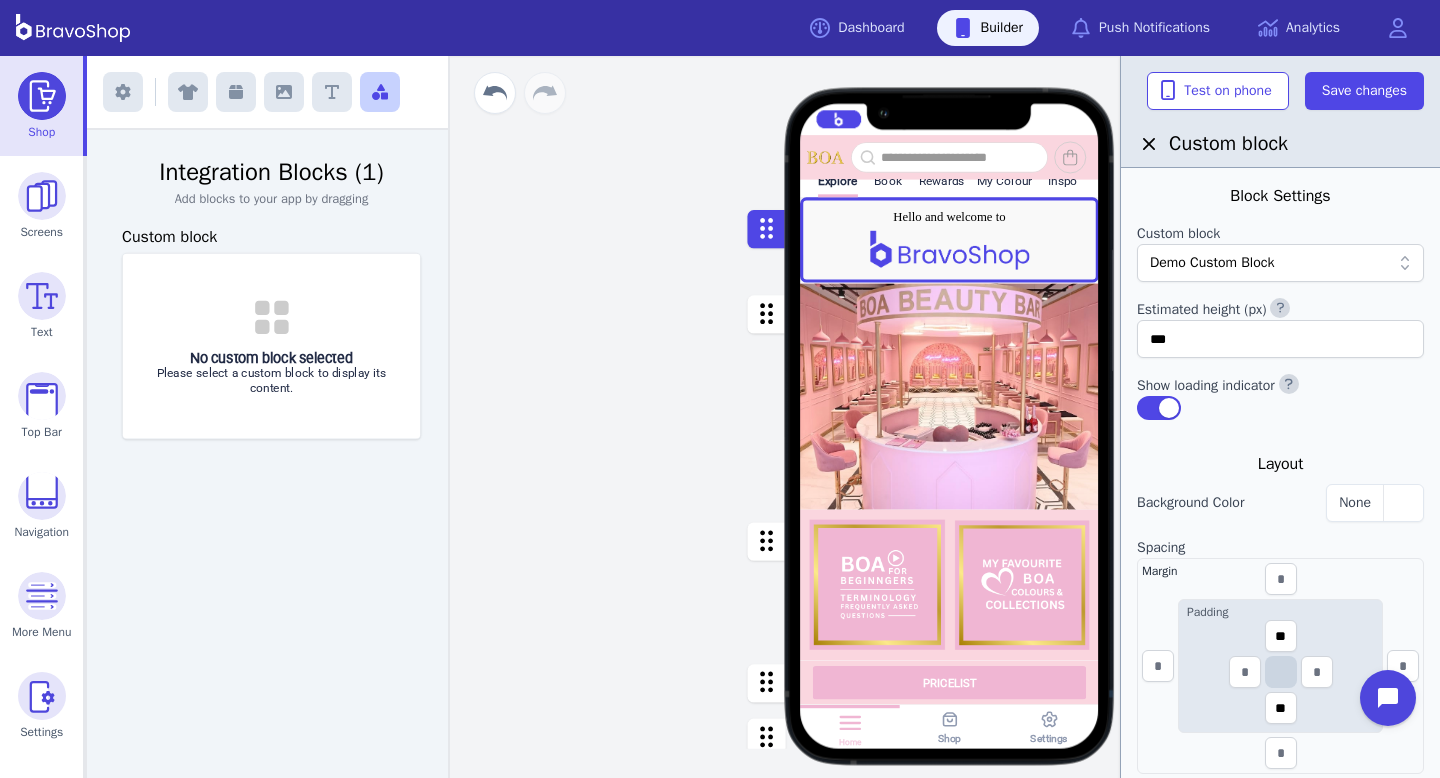 scroll, scrollTop: 0, scrollLeft: 0, axis: both 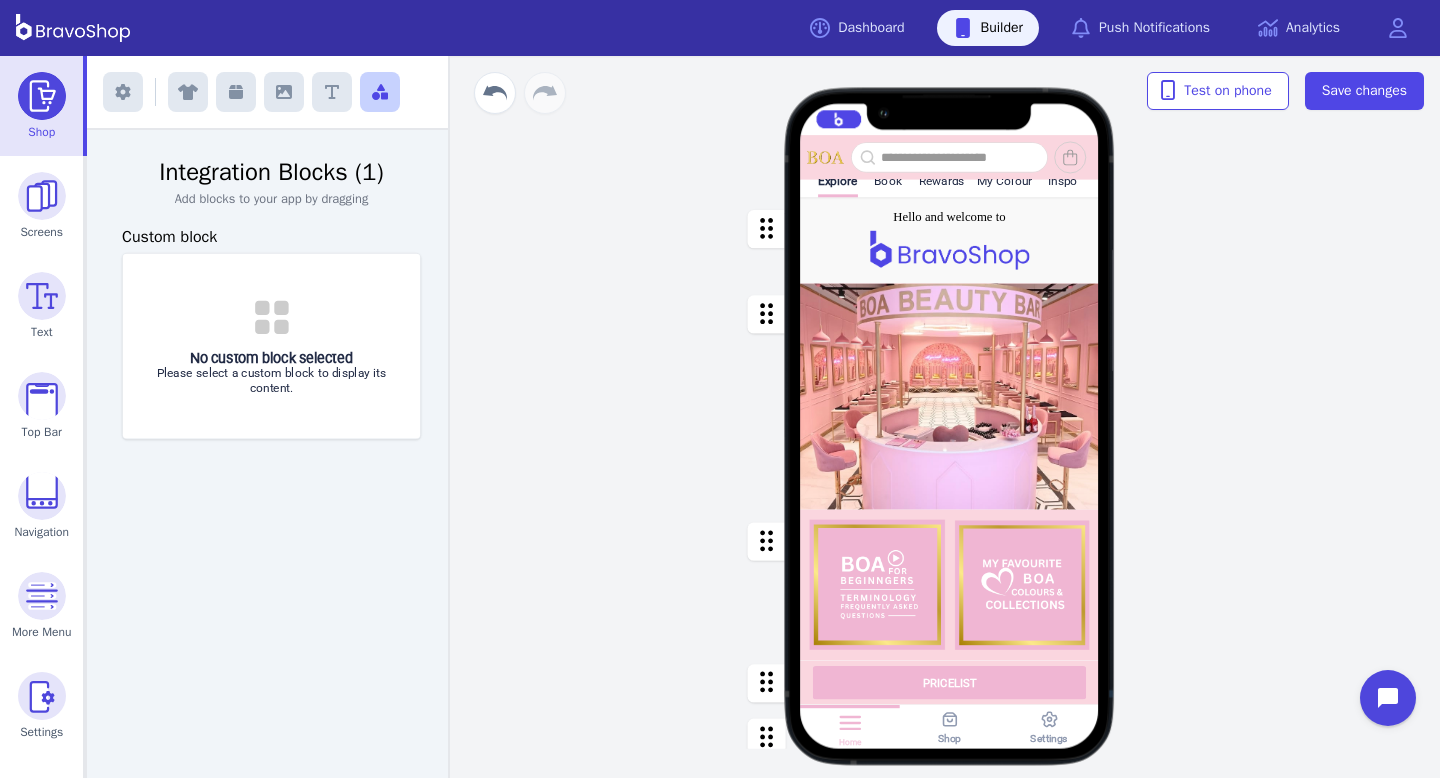 click at bounding box center (949, 239) 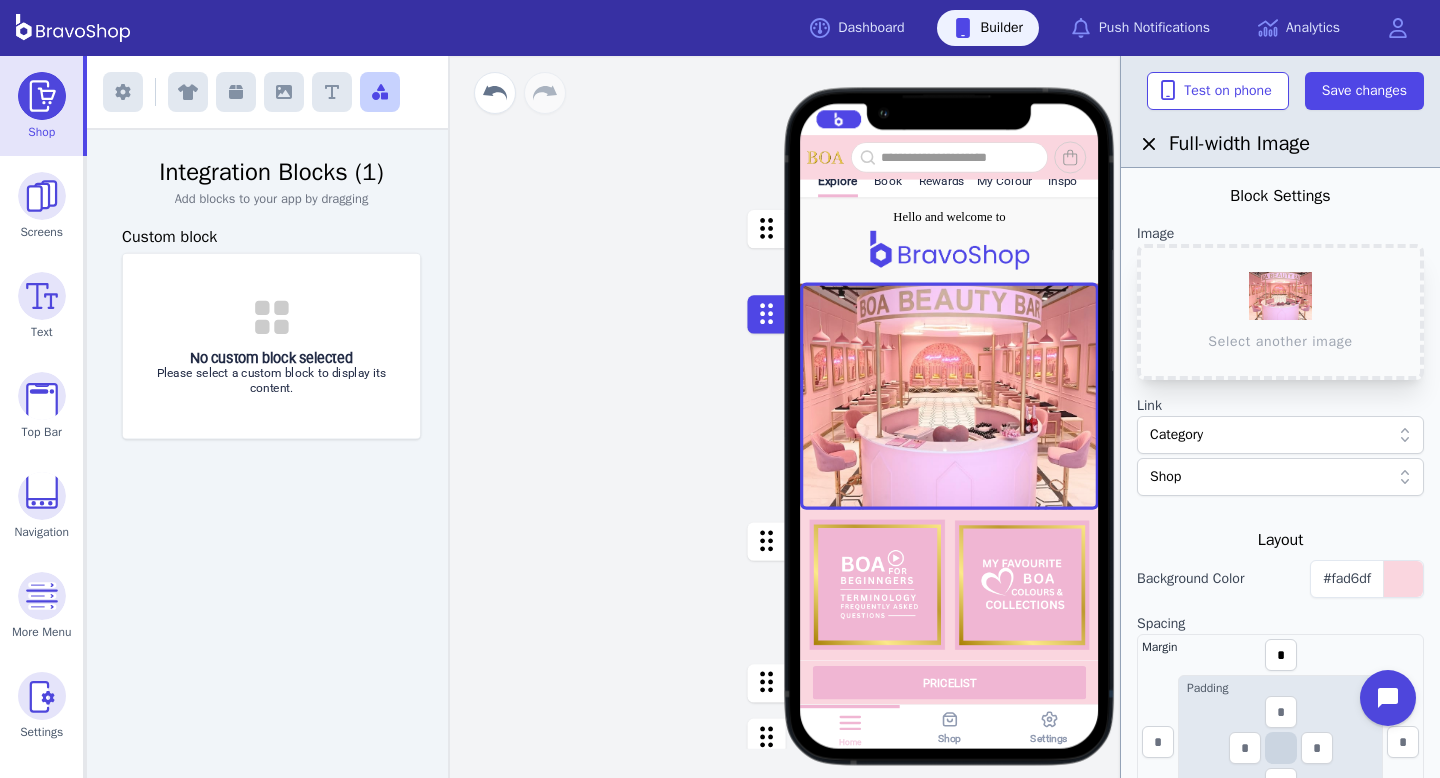 click at bounding box center [949, 239] 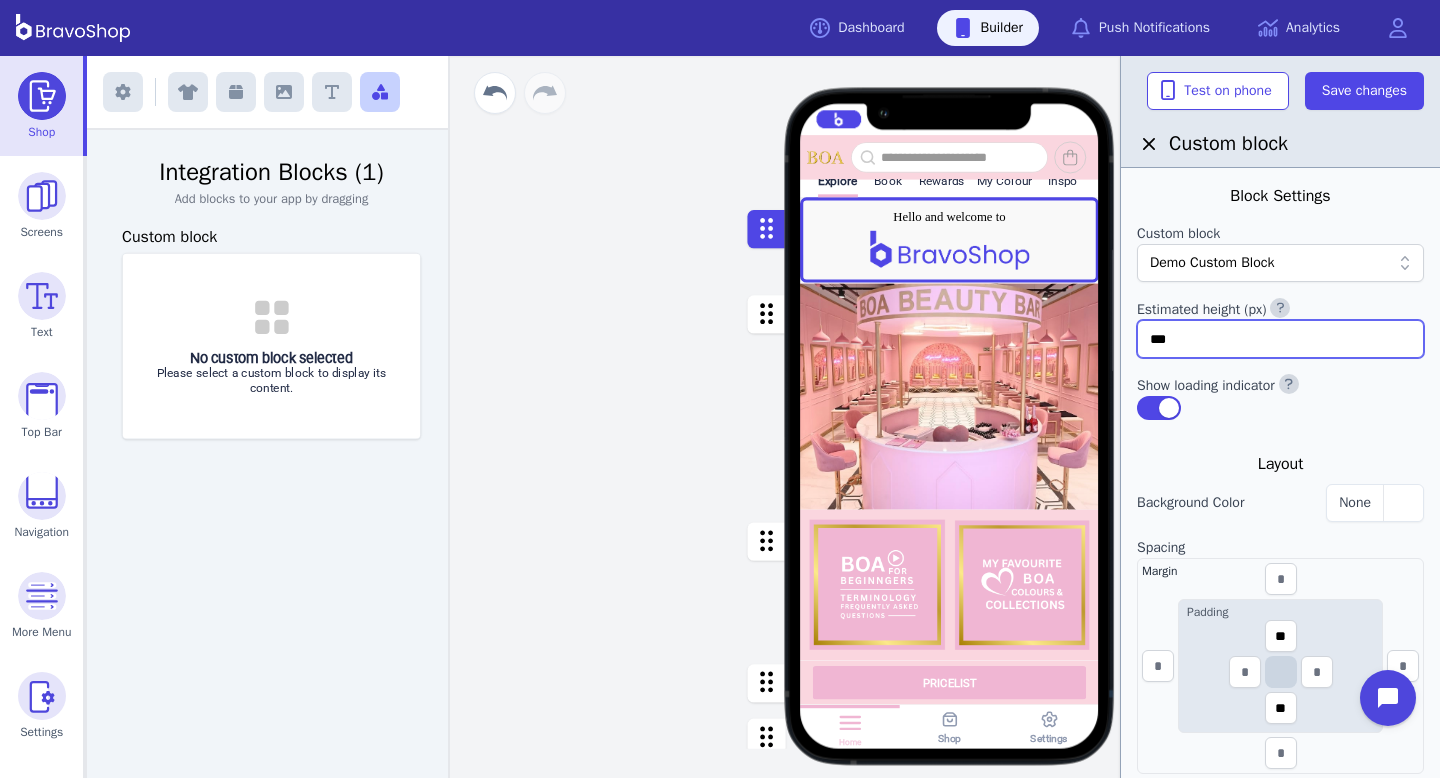 click on "***" at bounding box center [1280, 339] 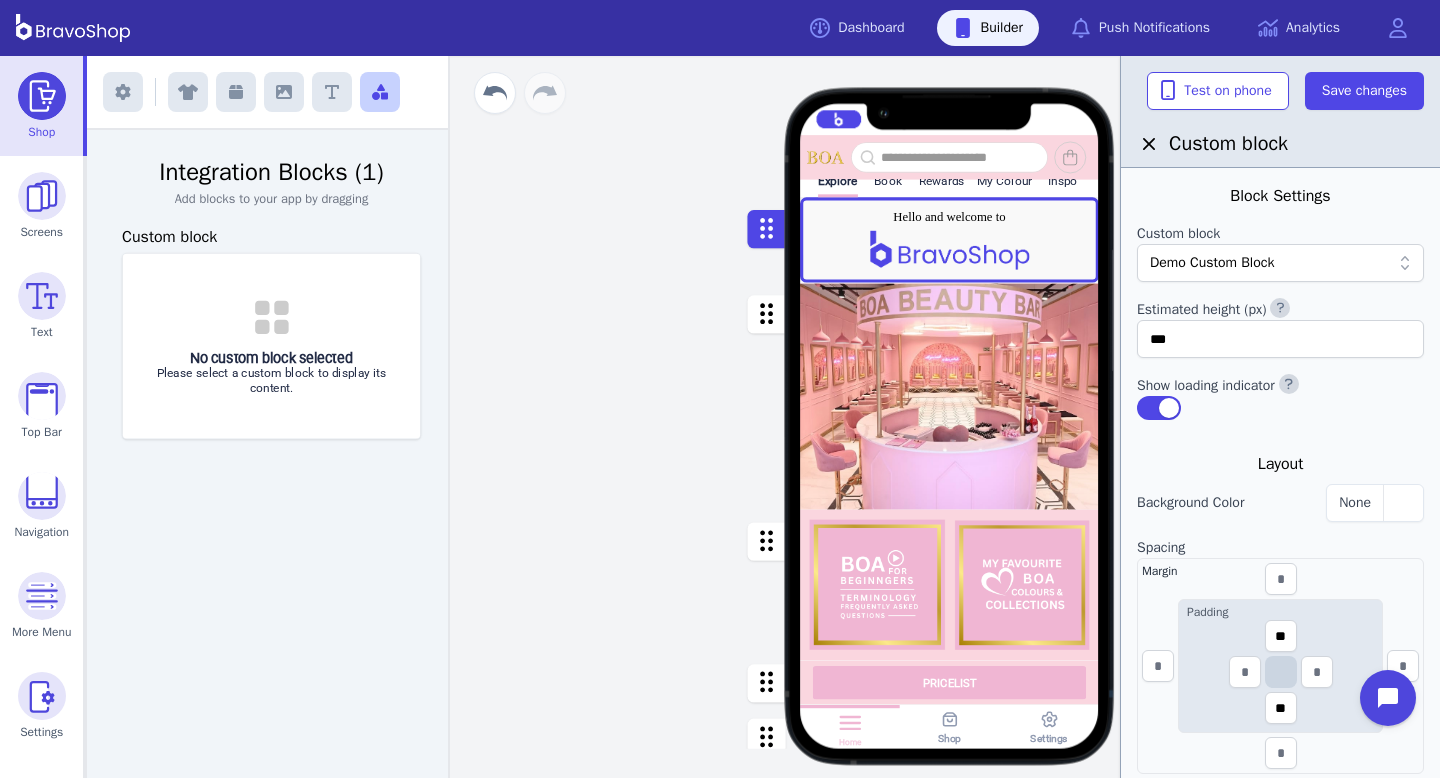 type 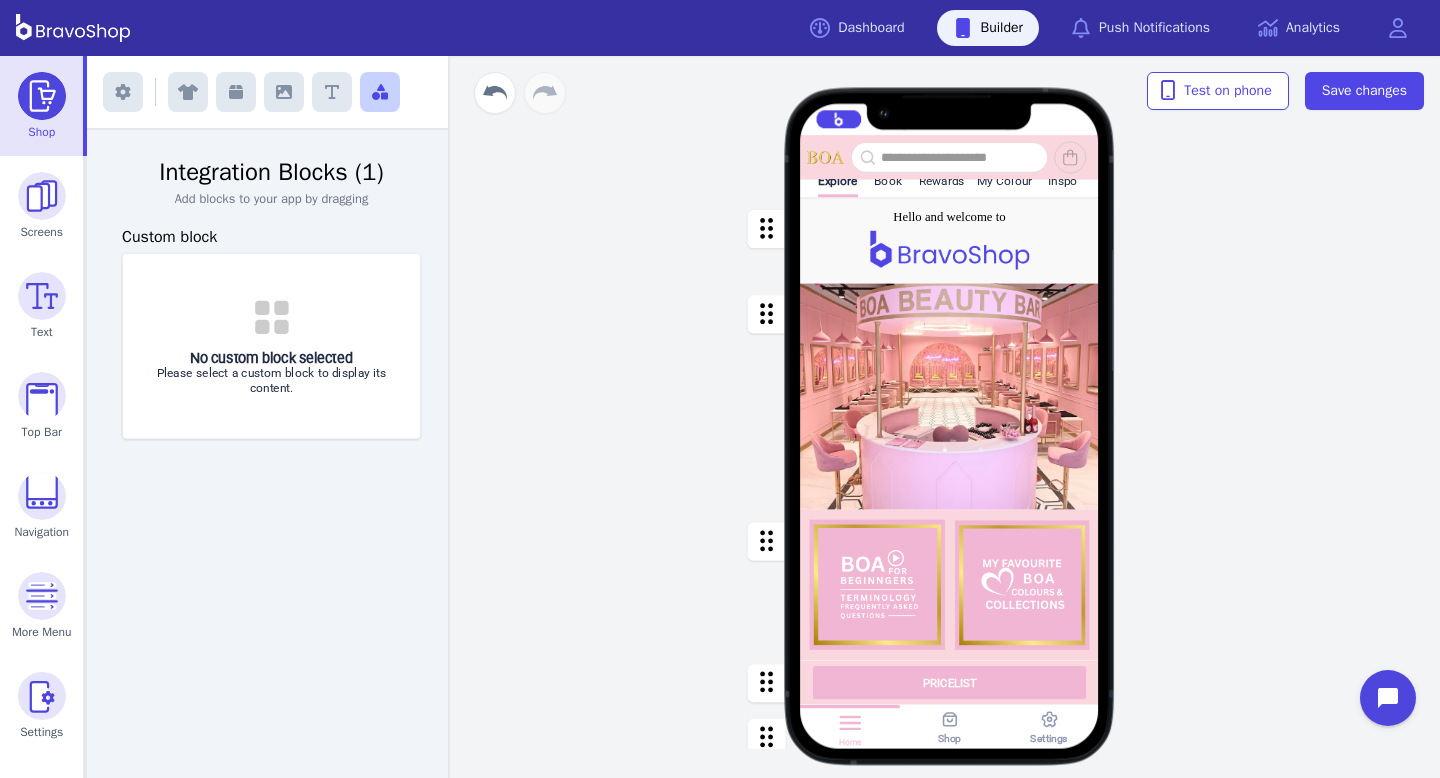 click at bounding box center [949, 239] 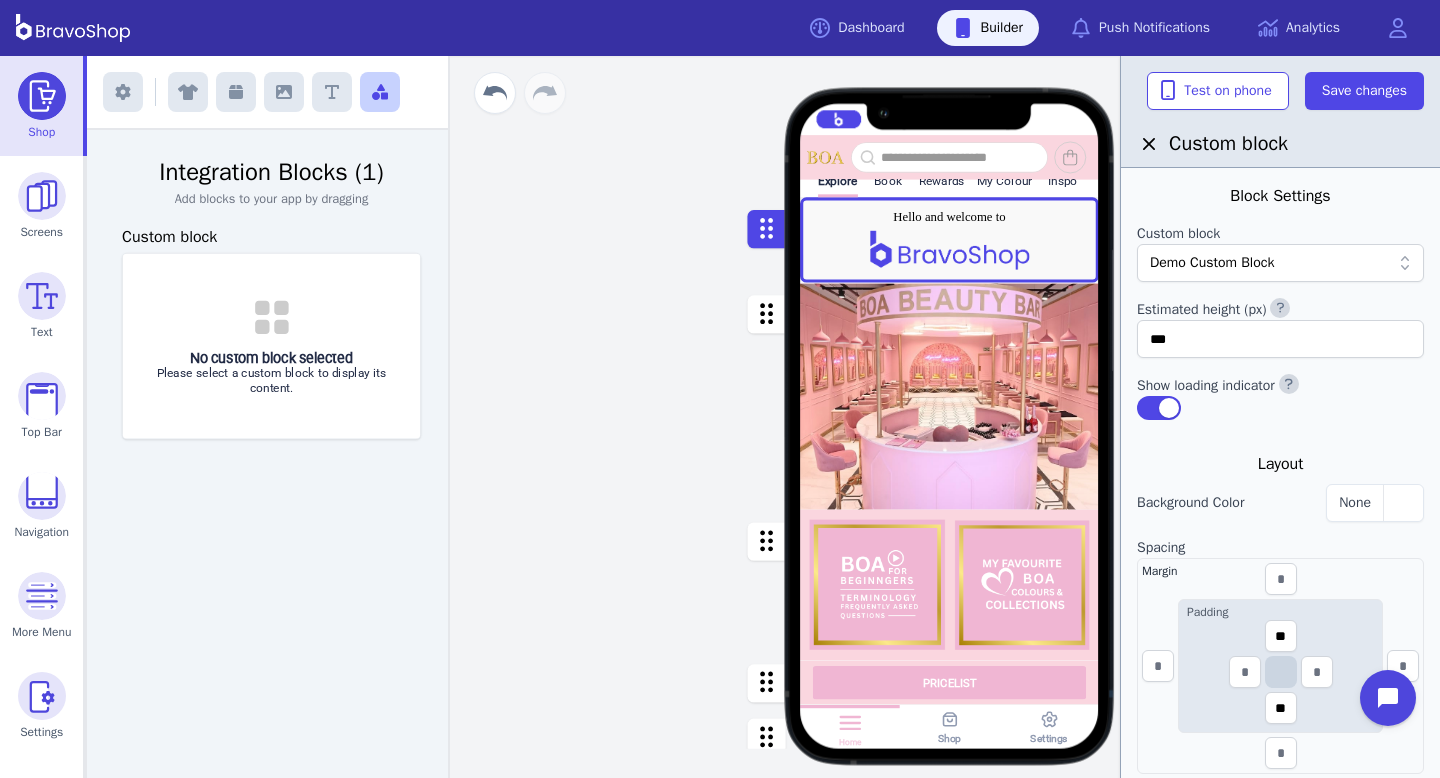 click on "Explore Book Rewards My Colour Inspo PRICELIST Featured Products Gift Vouchers Various Denominations Drag a block here to get started Home Shop Settings" at bounding box center [949, 417] 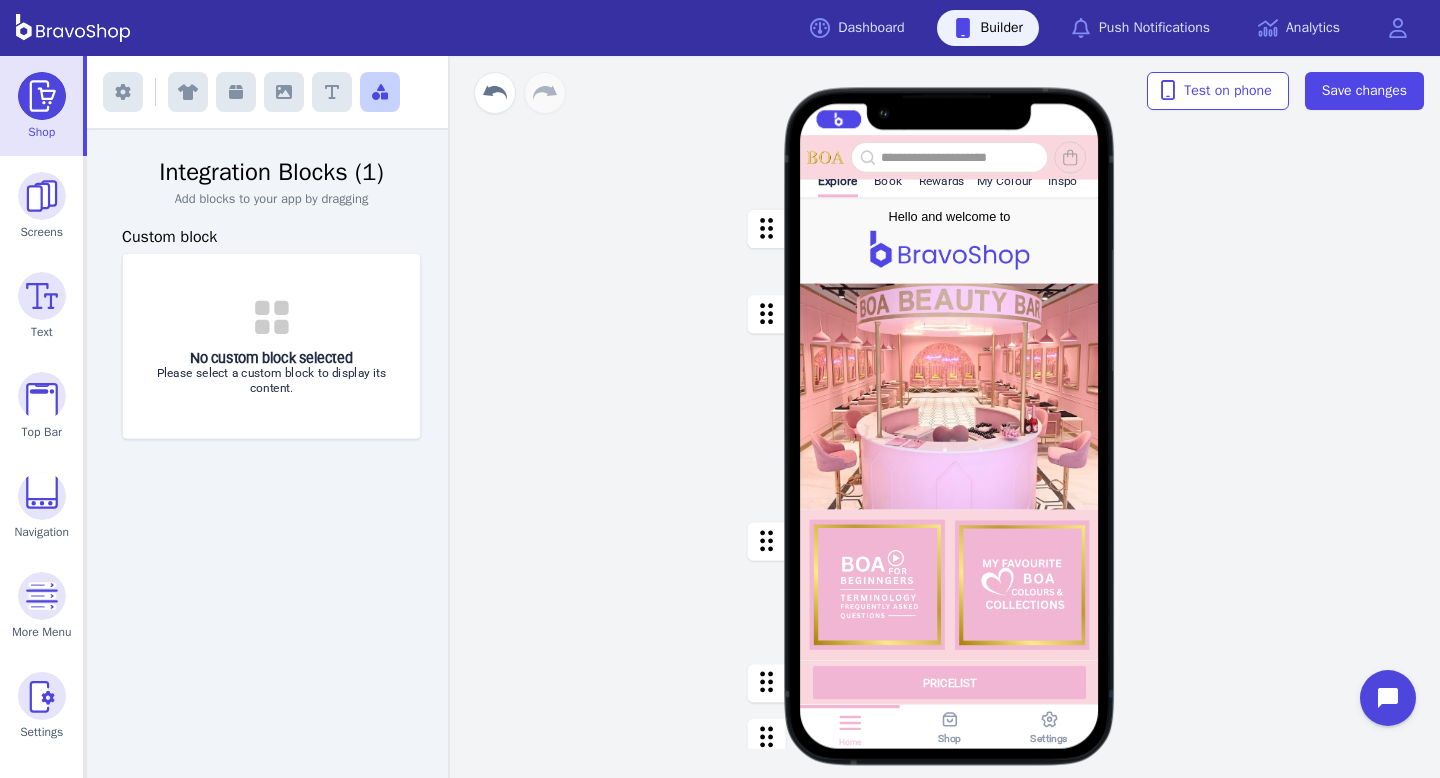 scroll, scrollTop: 0, scrollLeft: 0, axis: both 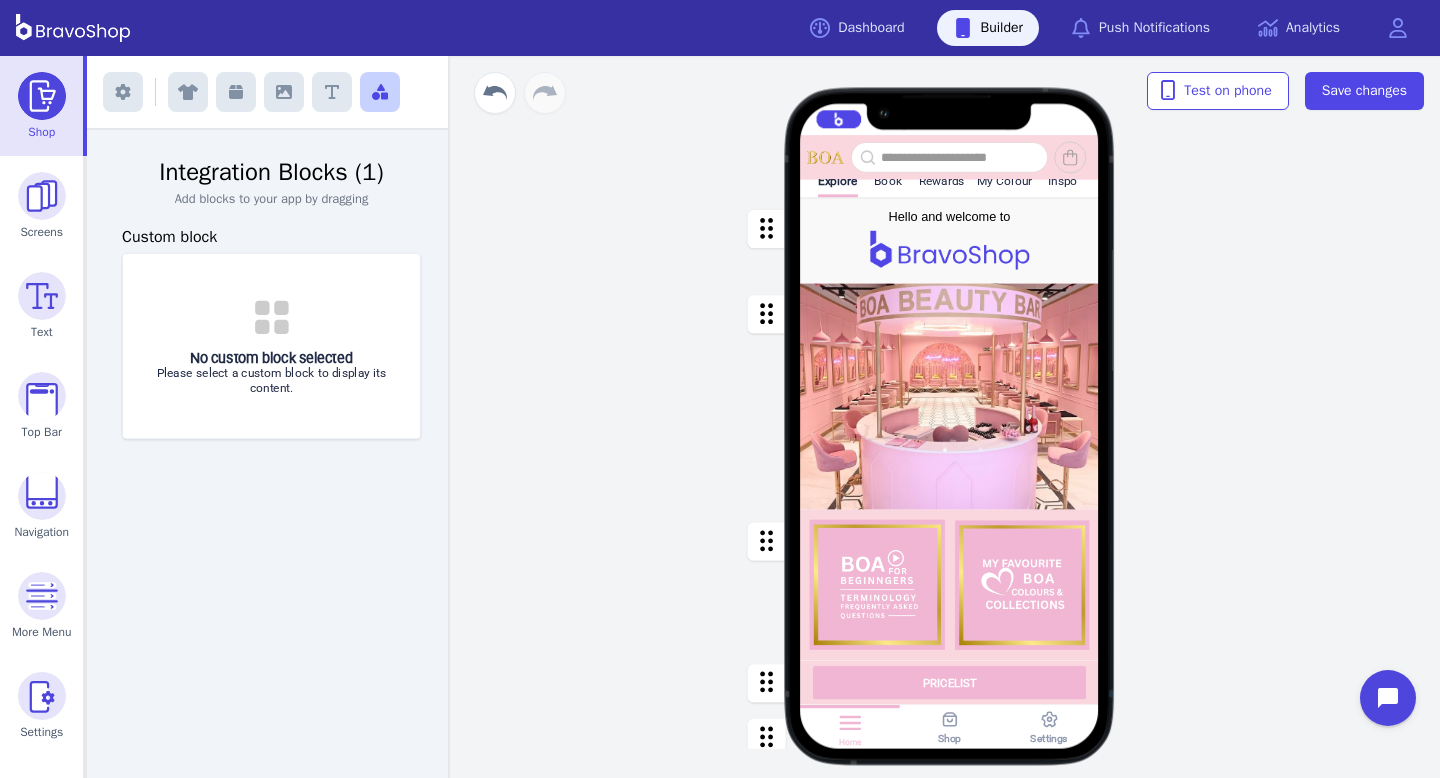 click at bounding box center (949, 239) 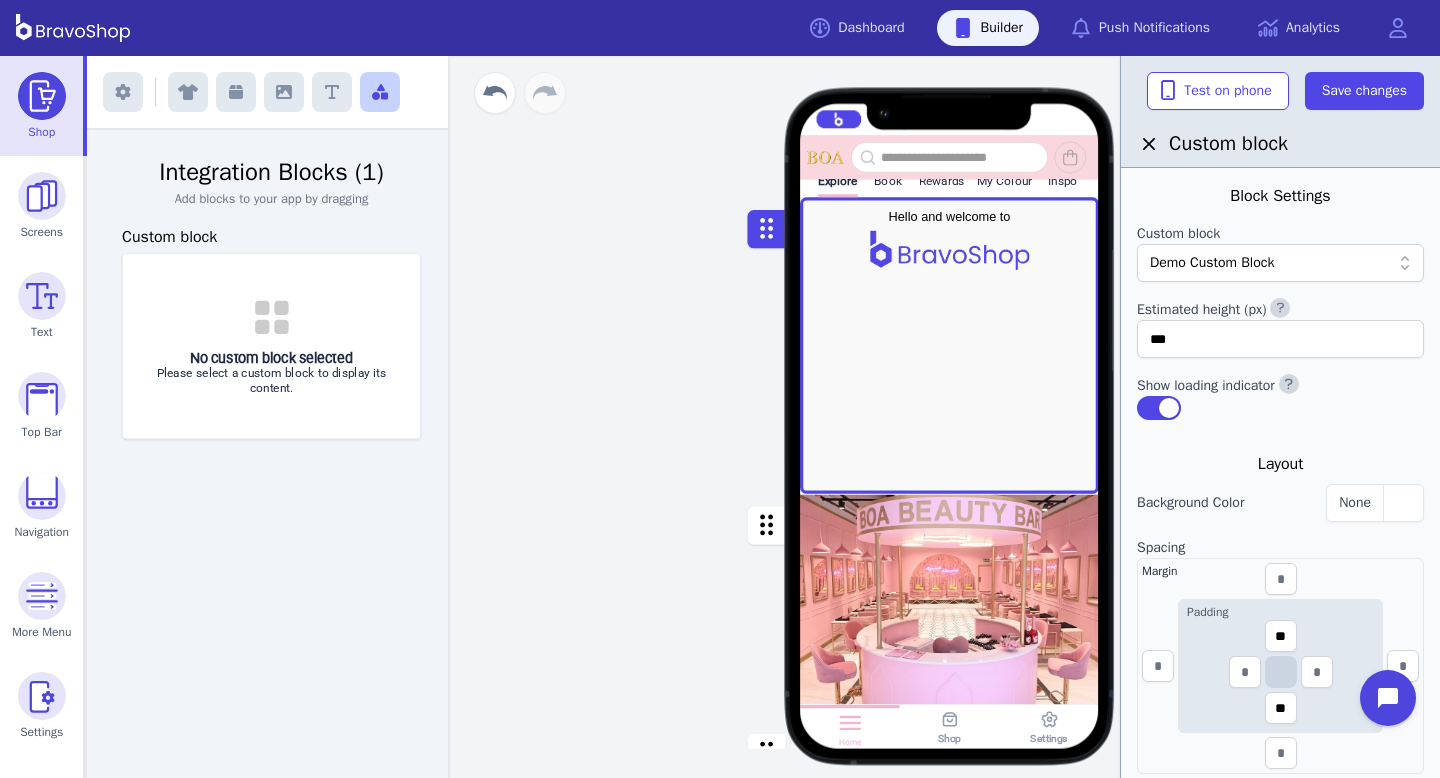 scroll, scrollTop: 0, scrollLeft: 0, axis: both 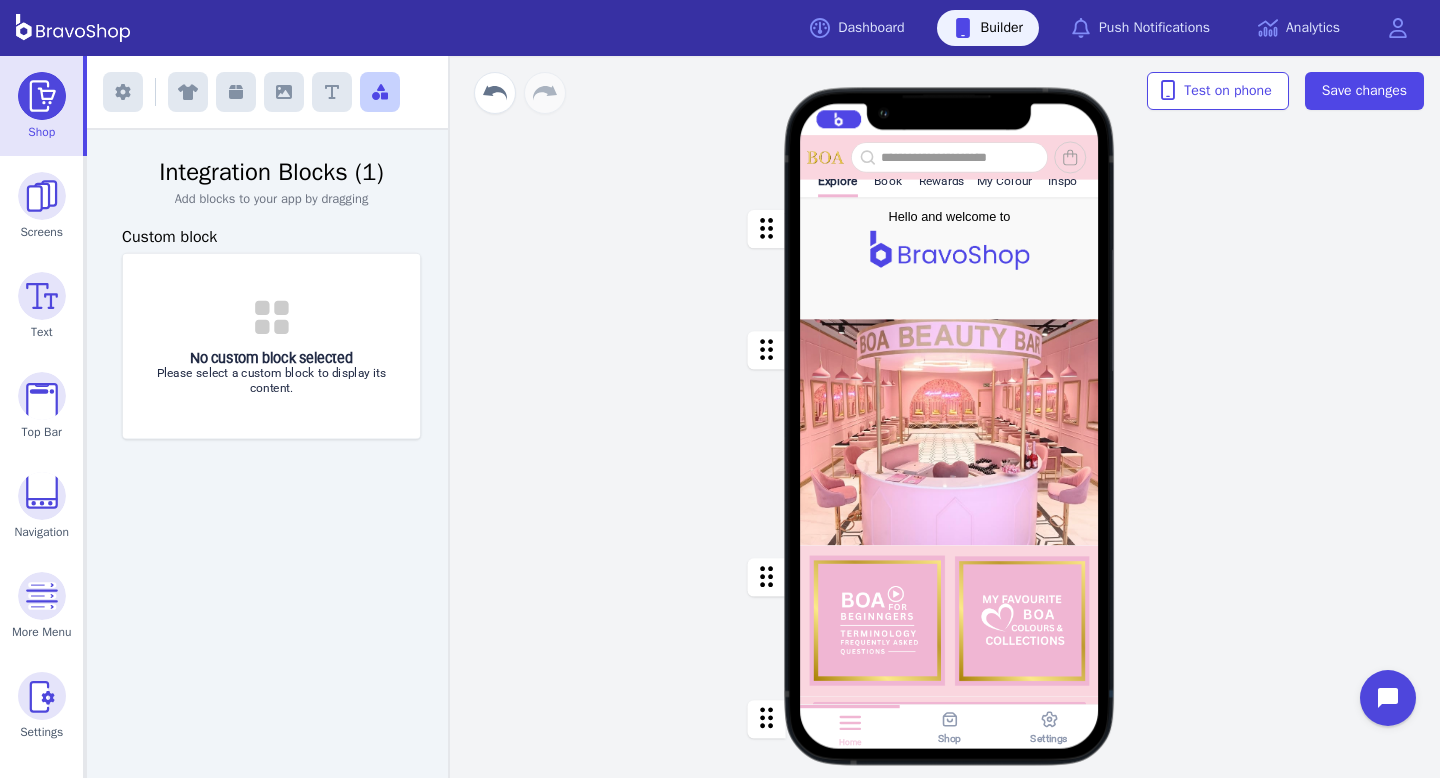 click at bounding box center (949, 257) 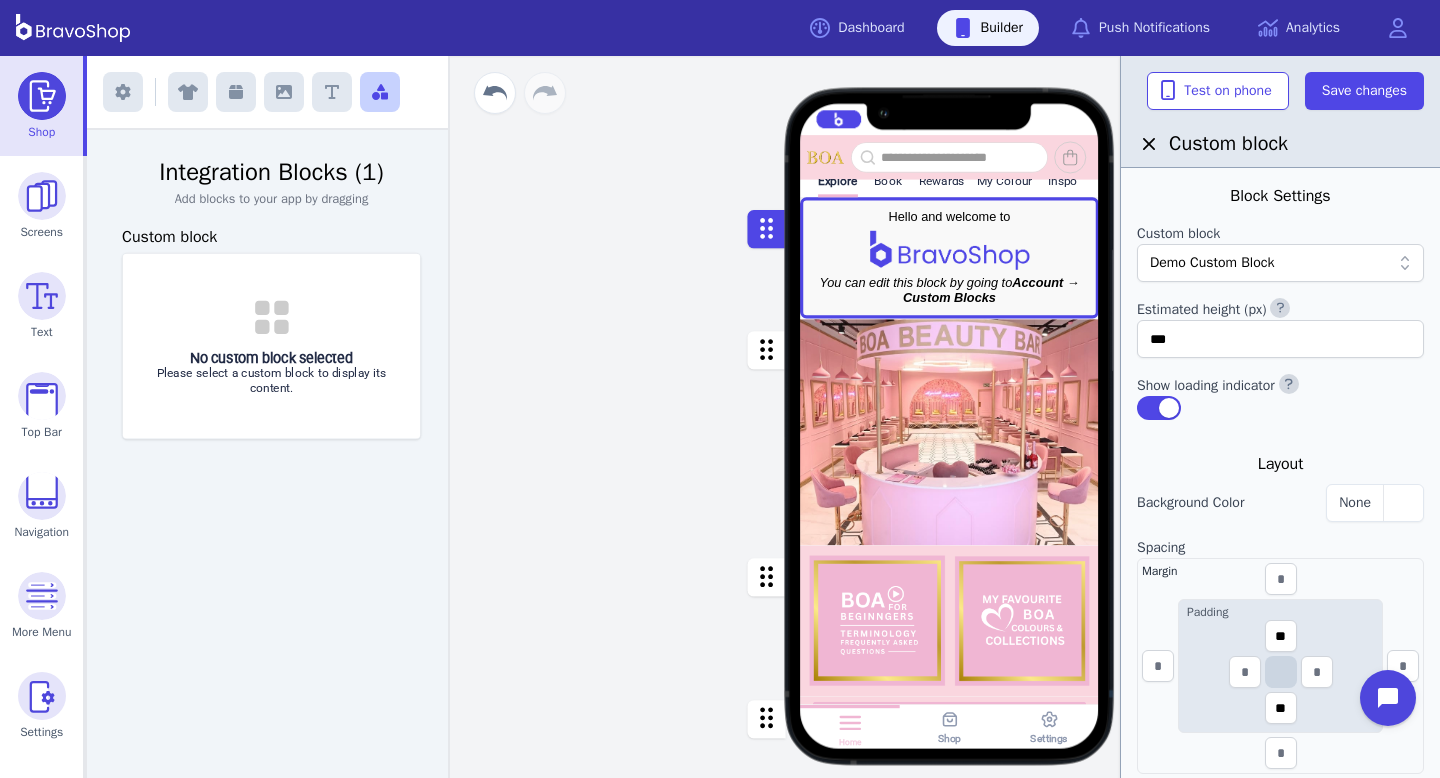 scroll, scrollTop: 0, scrollLeft: 0, axis: both 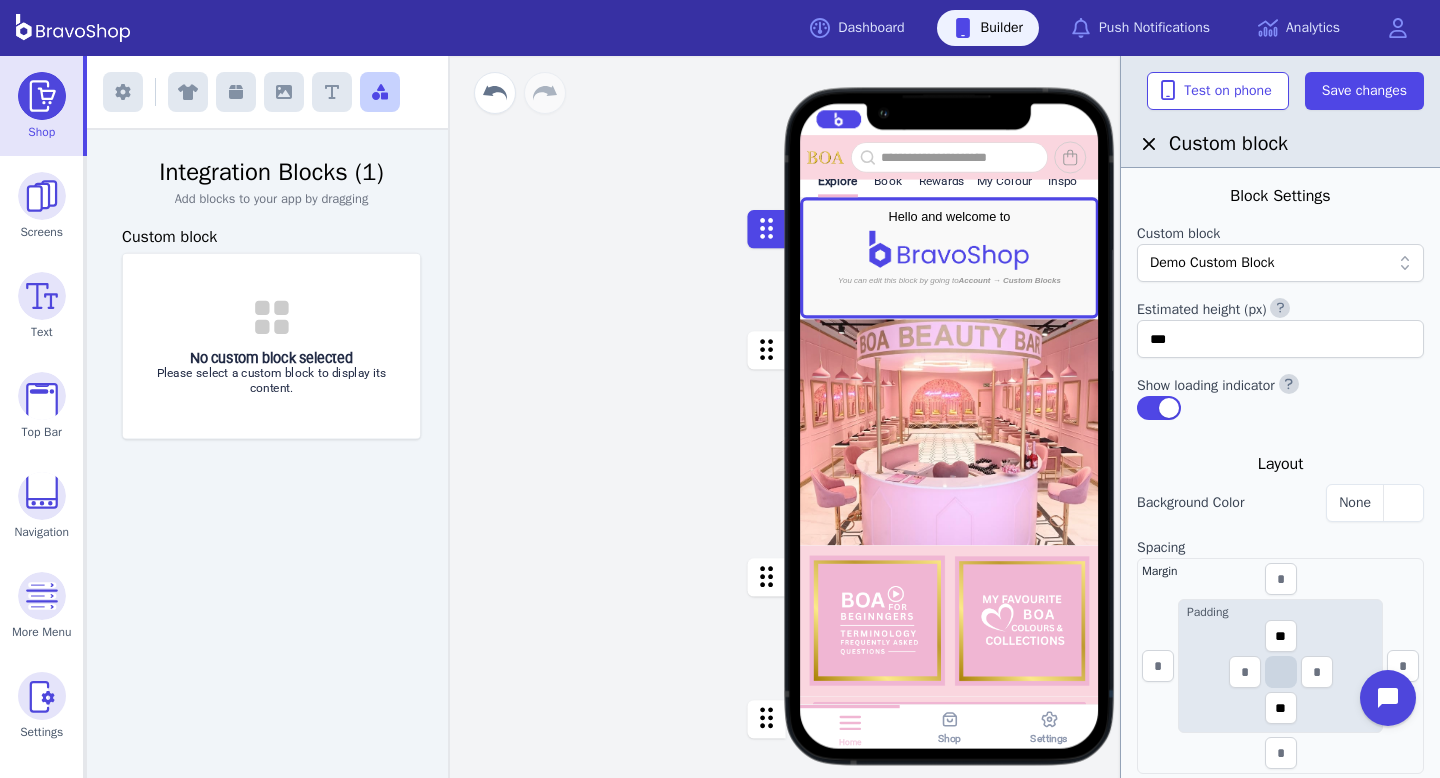 click on "Explore Book Rewards My Colour Inspo PRICELIST Featured Products Gift Vouchers Various Denominations Drag a block here to get started Home Shop Settings" at bounding box center (949, 417) 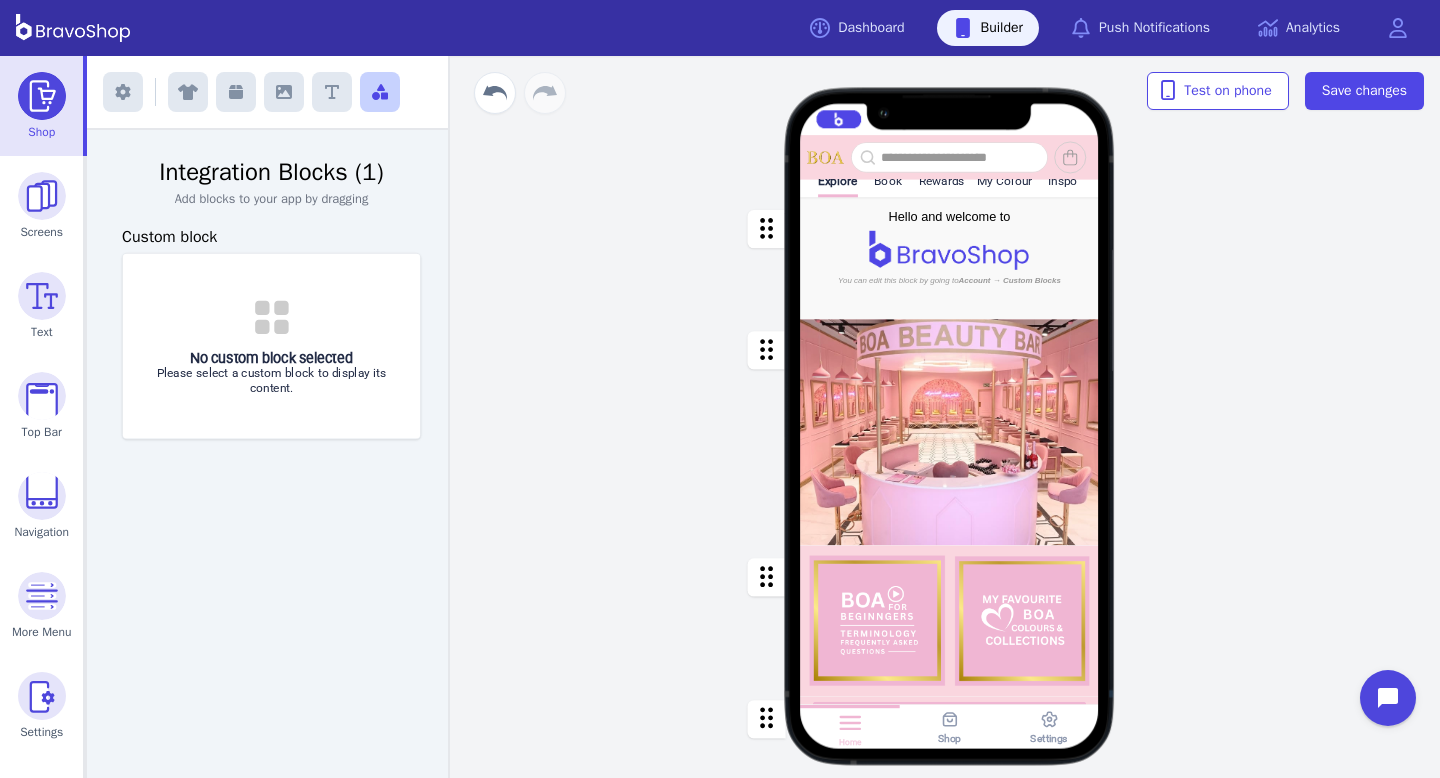 click at bounding box center (949, 257) 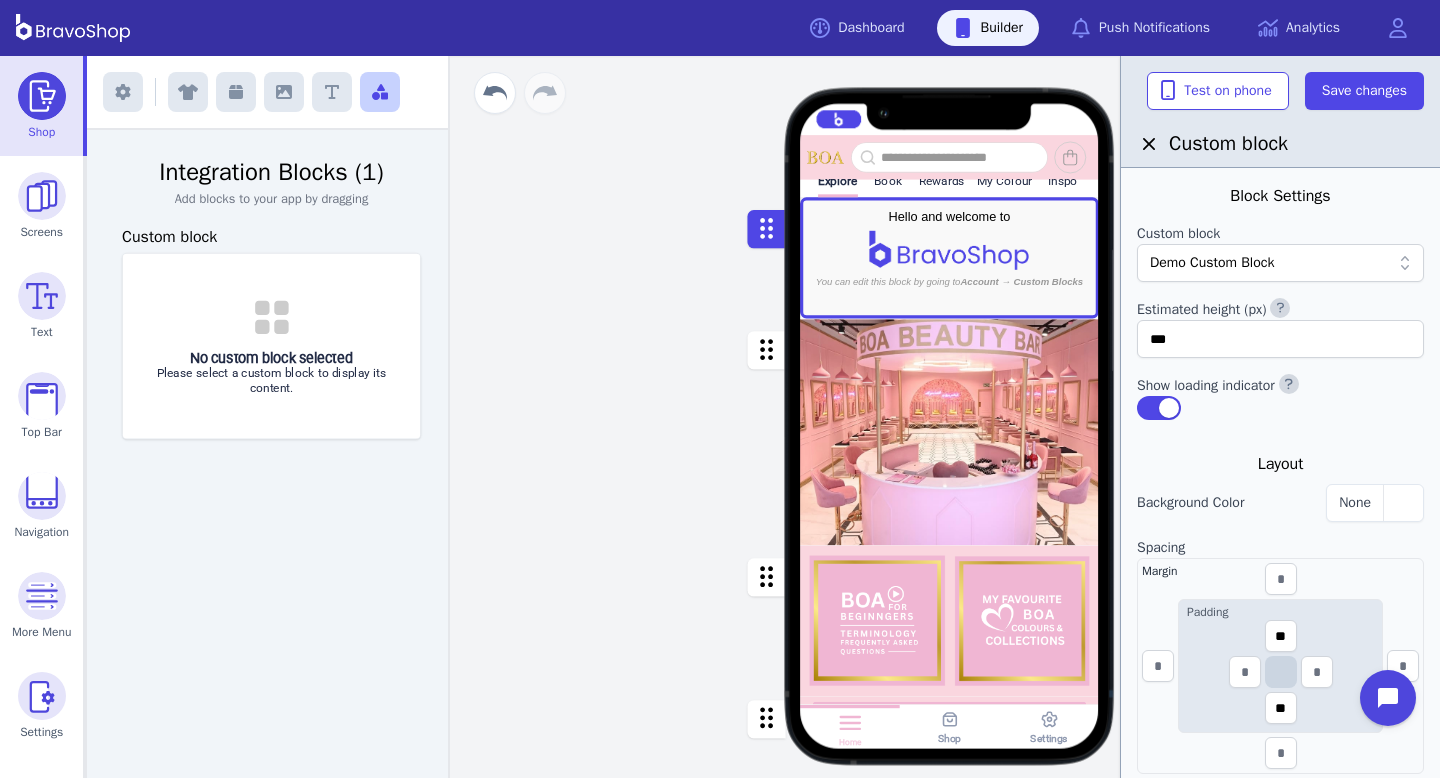 scroll, scrollTop: 0, scrollLeft: 0, axis: both 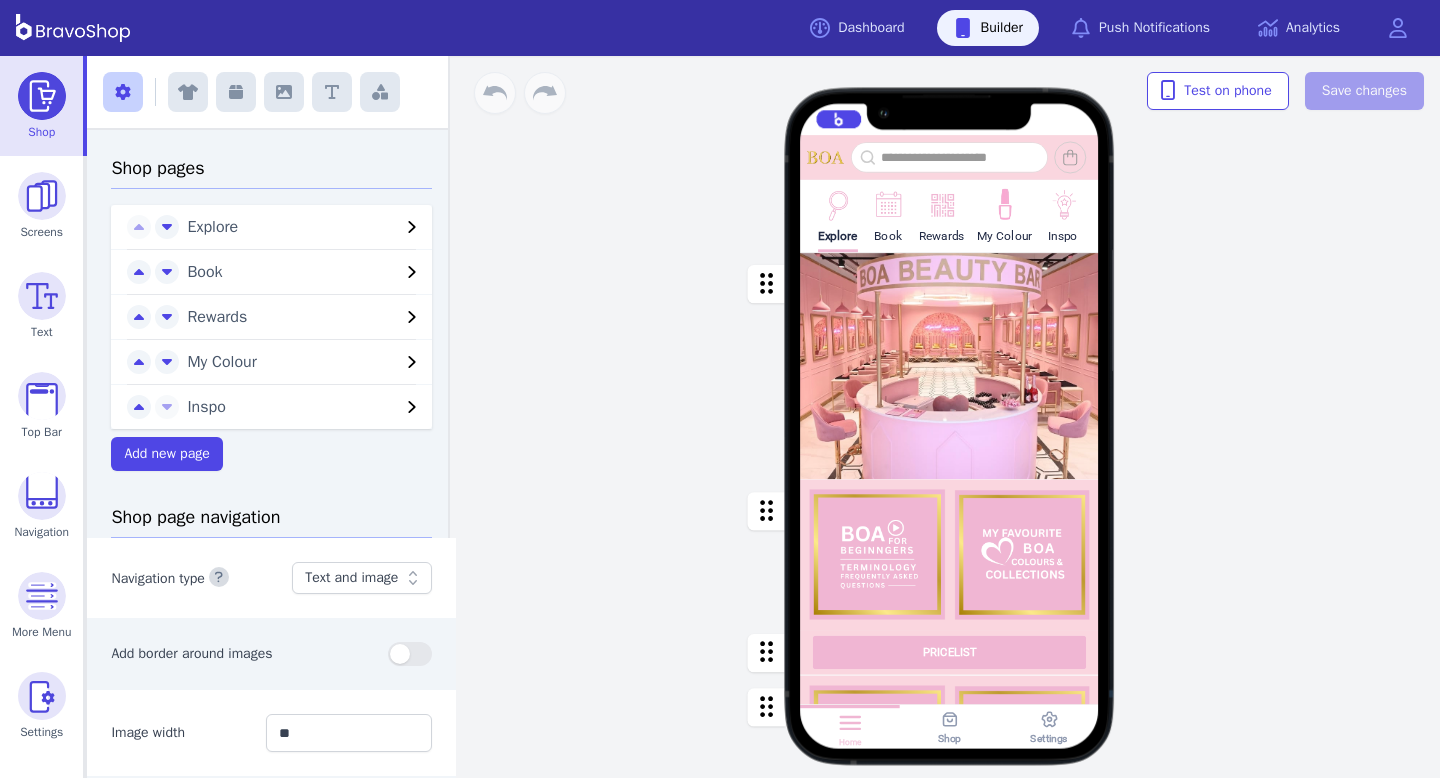 click on "Explore Book Rewards My Colour Inspo PRICELIST Featured Products Gift Vouchers Various Denominations Drag a block here to get started Home Shop Settings" at bounding box center (949, 417) 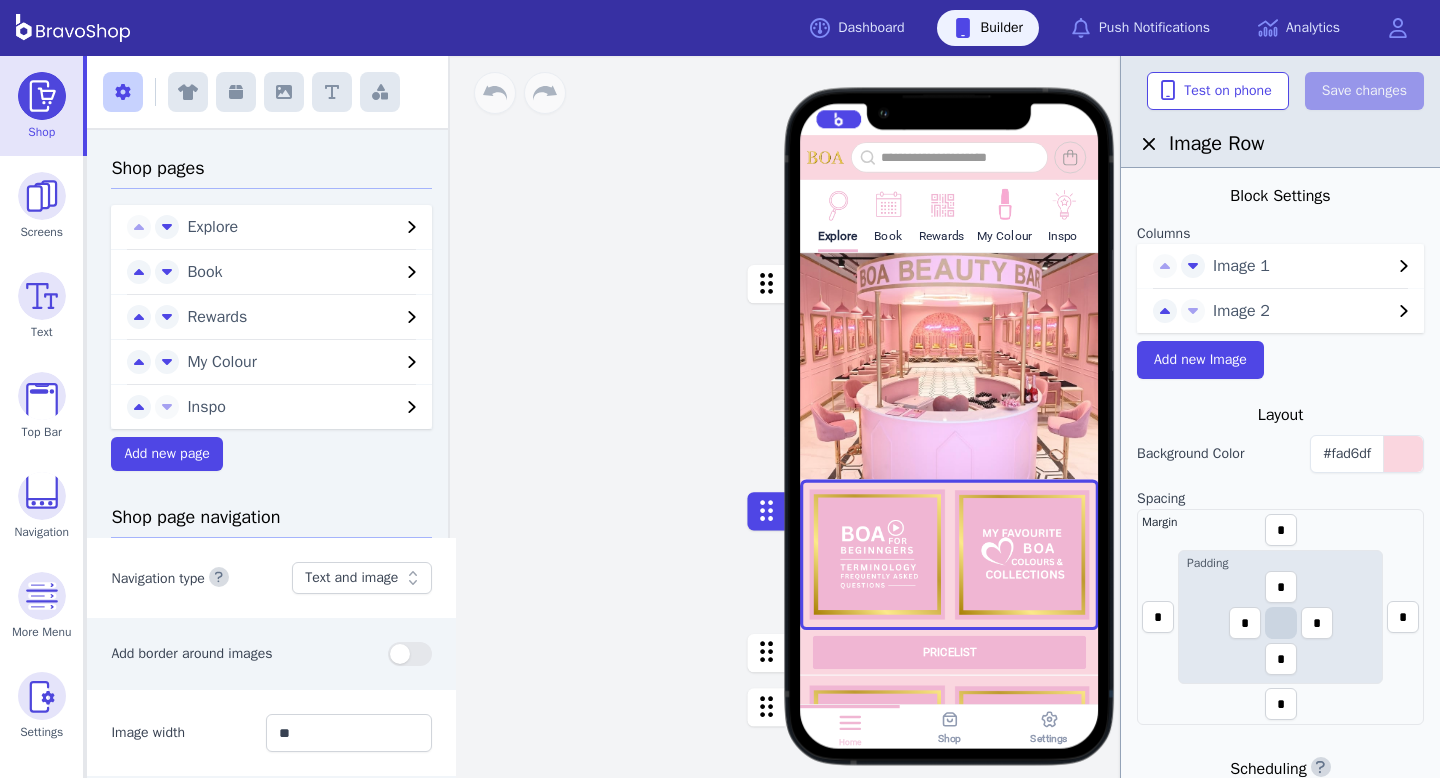 click on "Image 2" at bounding box center (1302, 266) 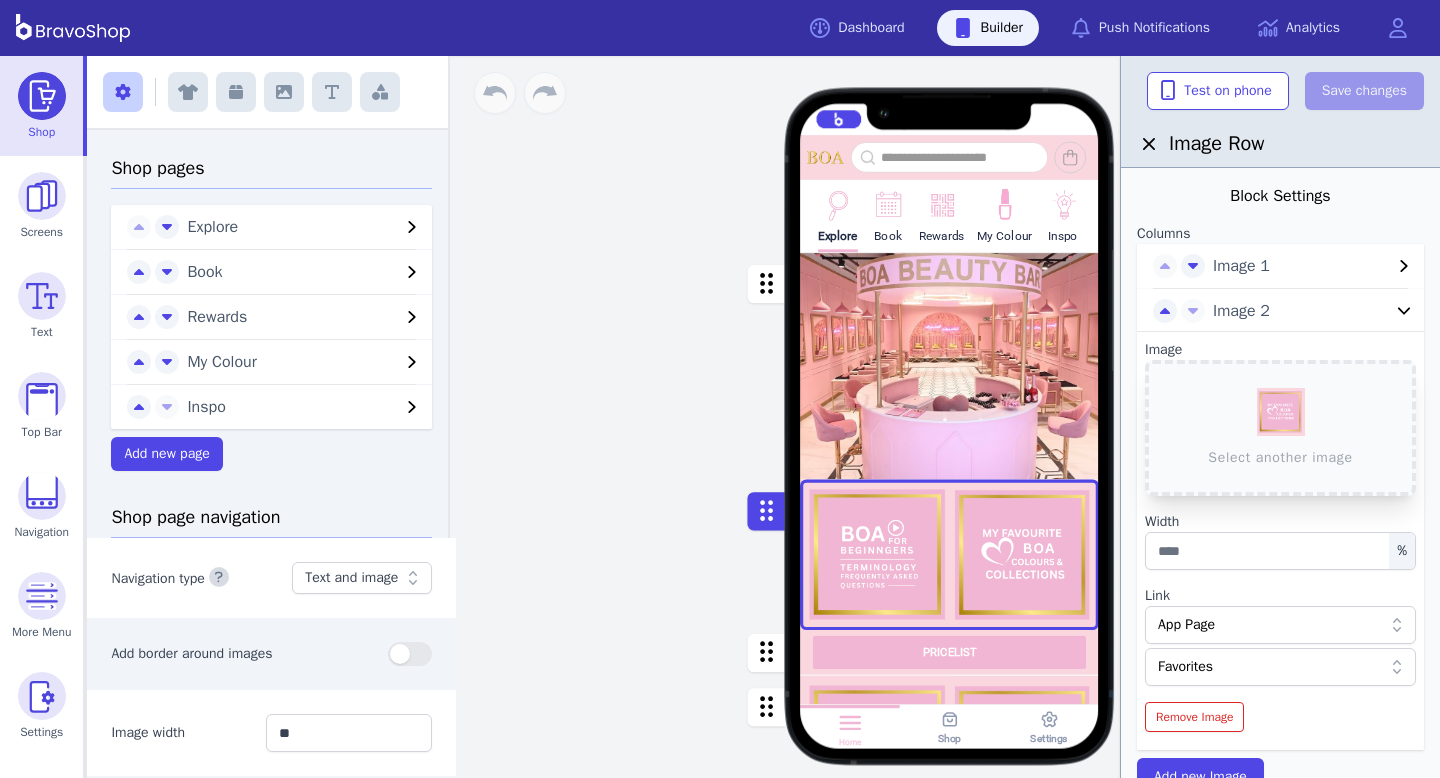 click at bounding box center [1404, 266] 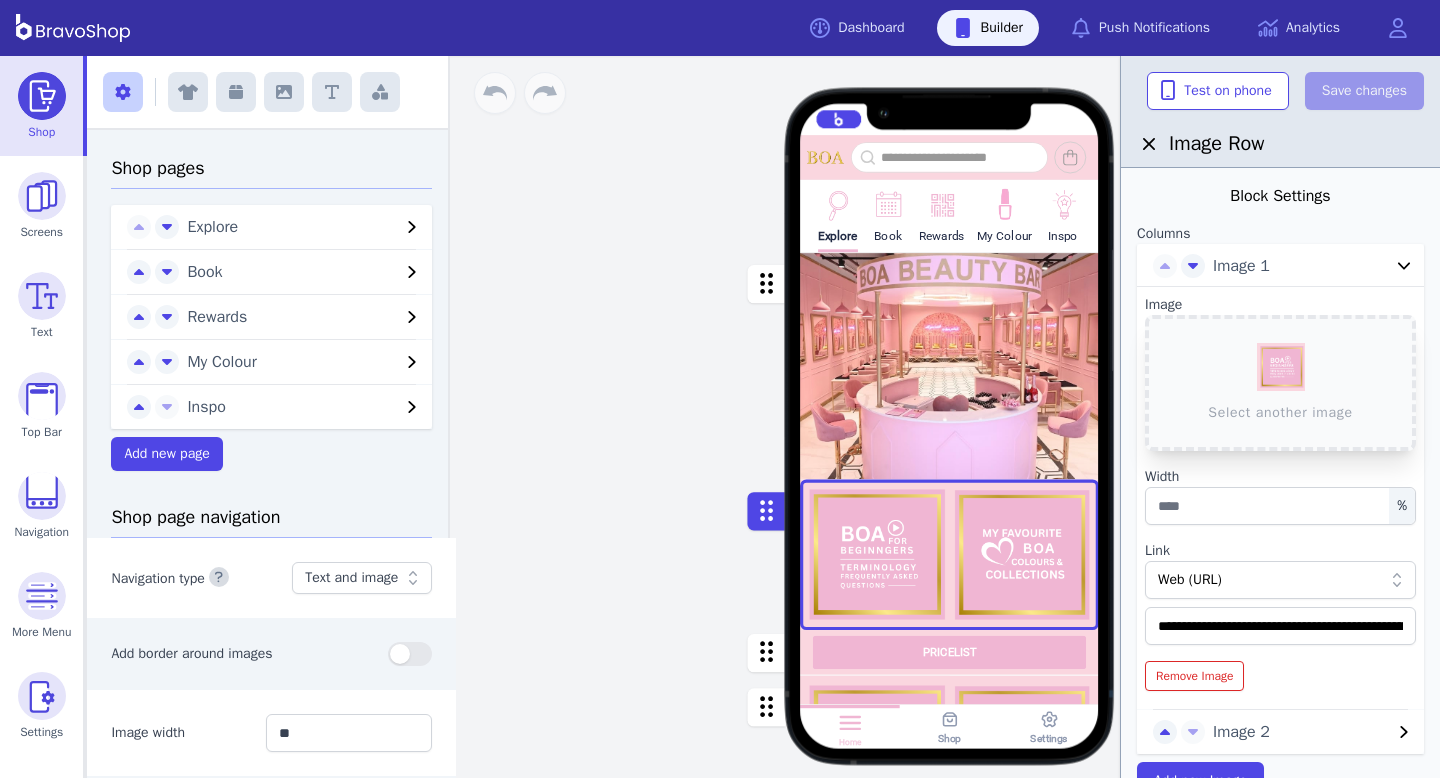 type 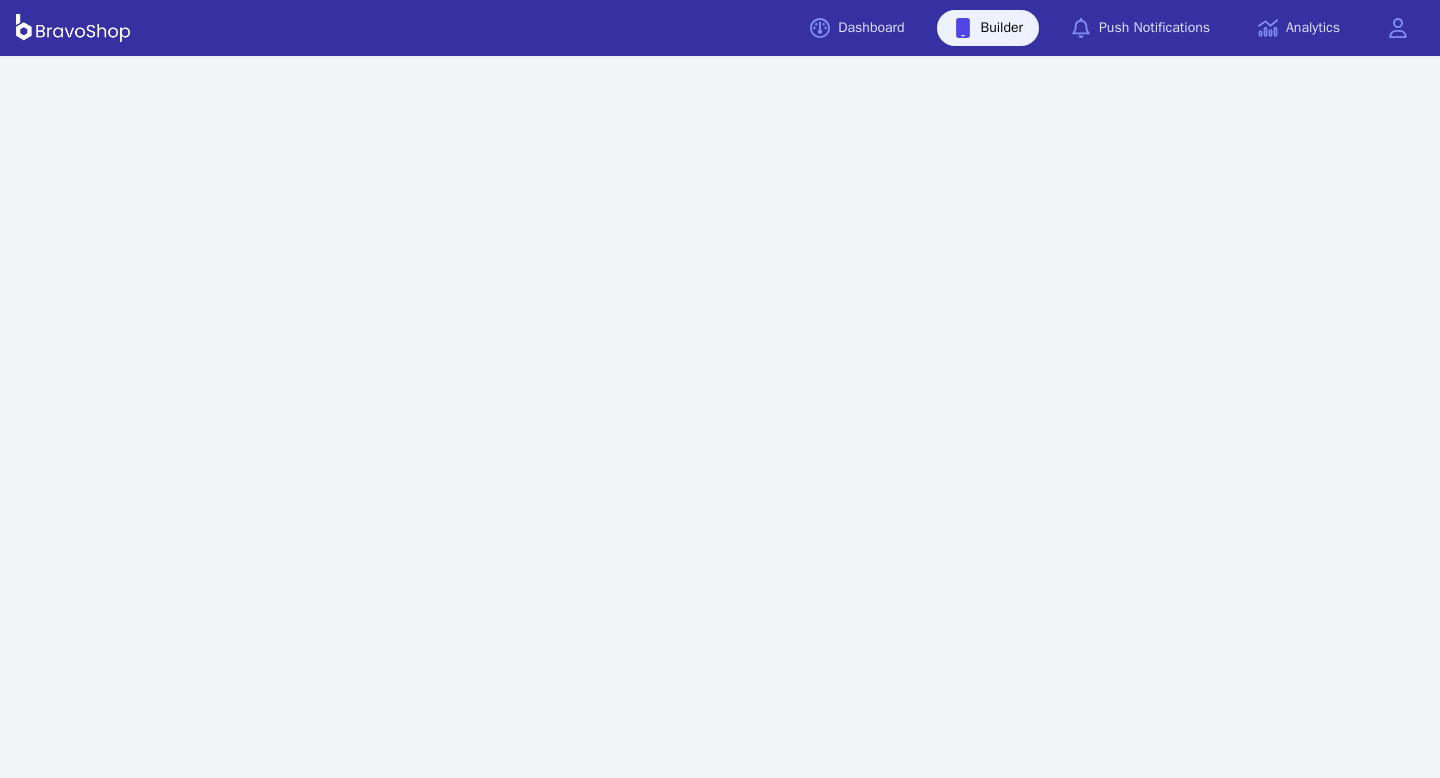 scroll, scrollTop: 0, scrollLeft: 0, axis: both 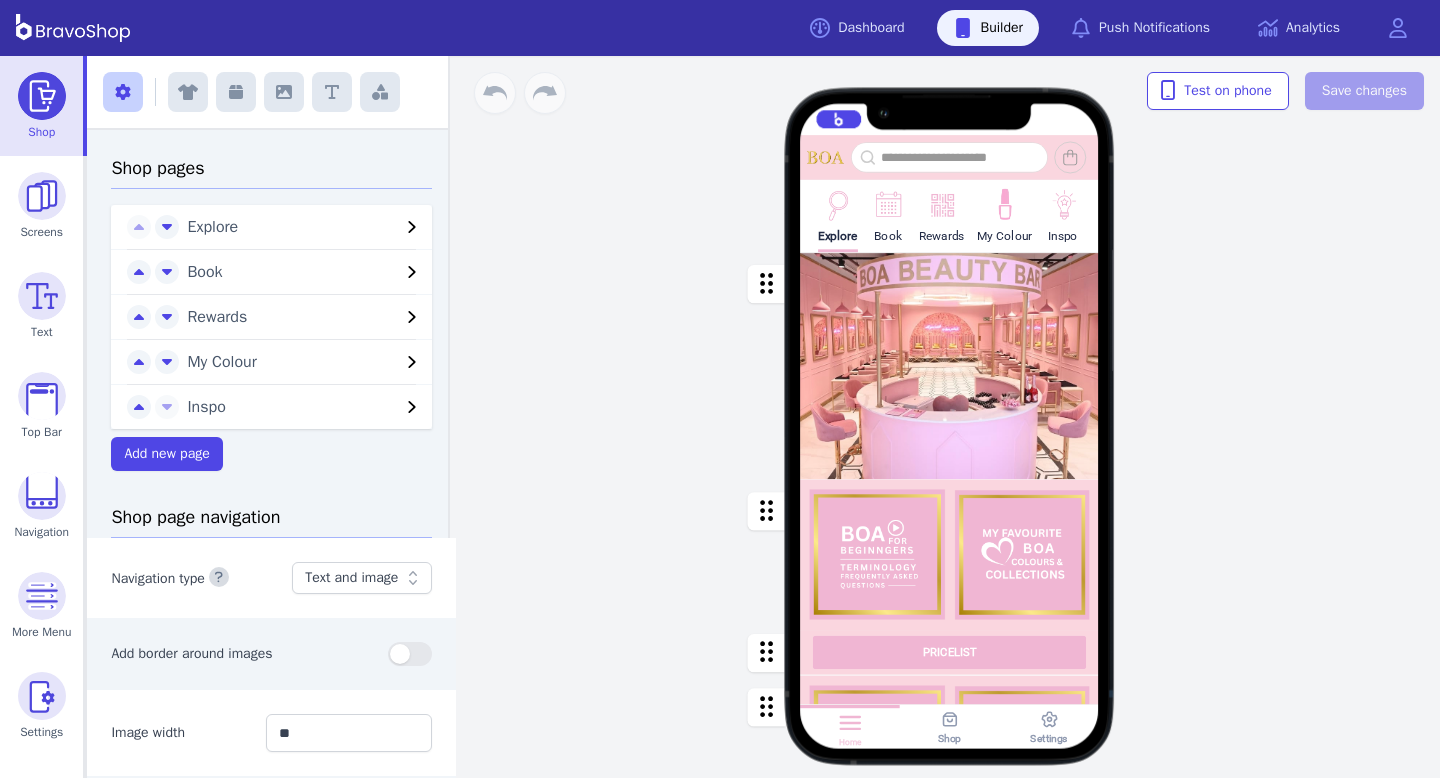 click on "Explore Book Rewards My Colour Inspo PRICELIST Featured Products Gift Vouchers Various Denominations Drag a block here to get started Home Shop Settings" at bounding box center (949, 417) 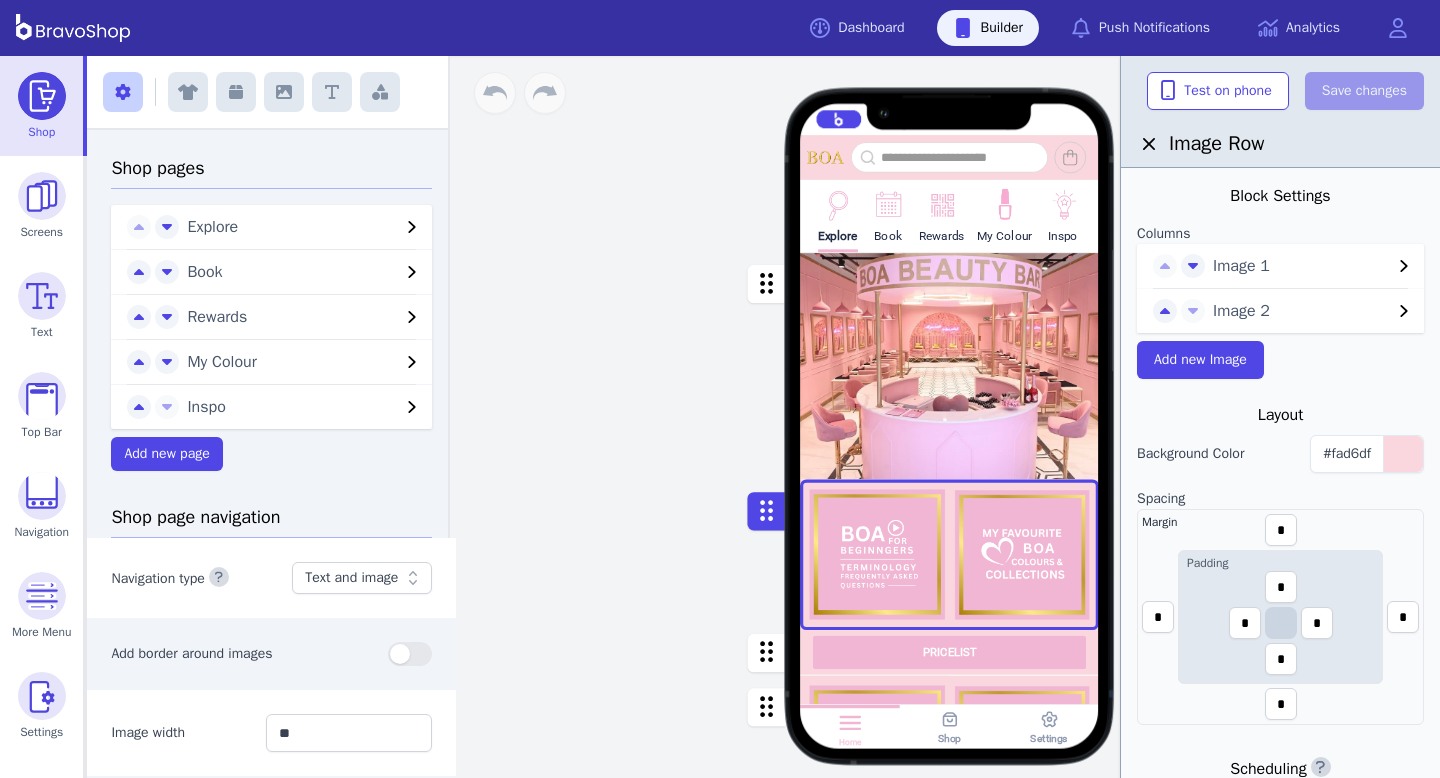 click on "Image 2" at bounding box center (1302, 266) 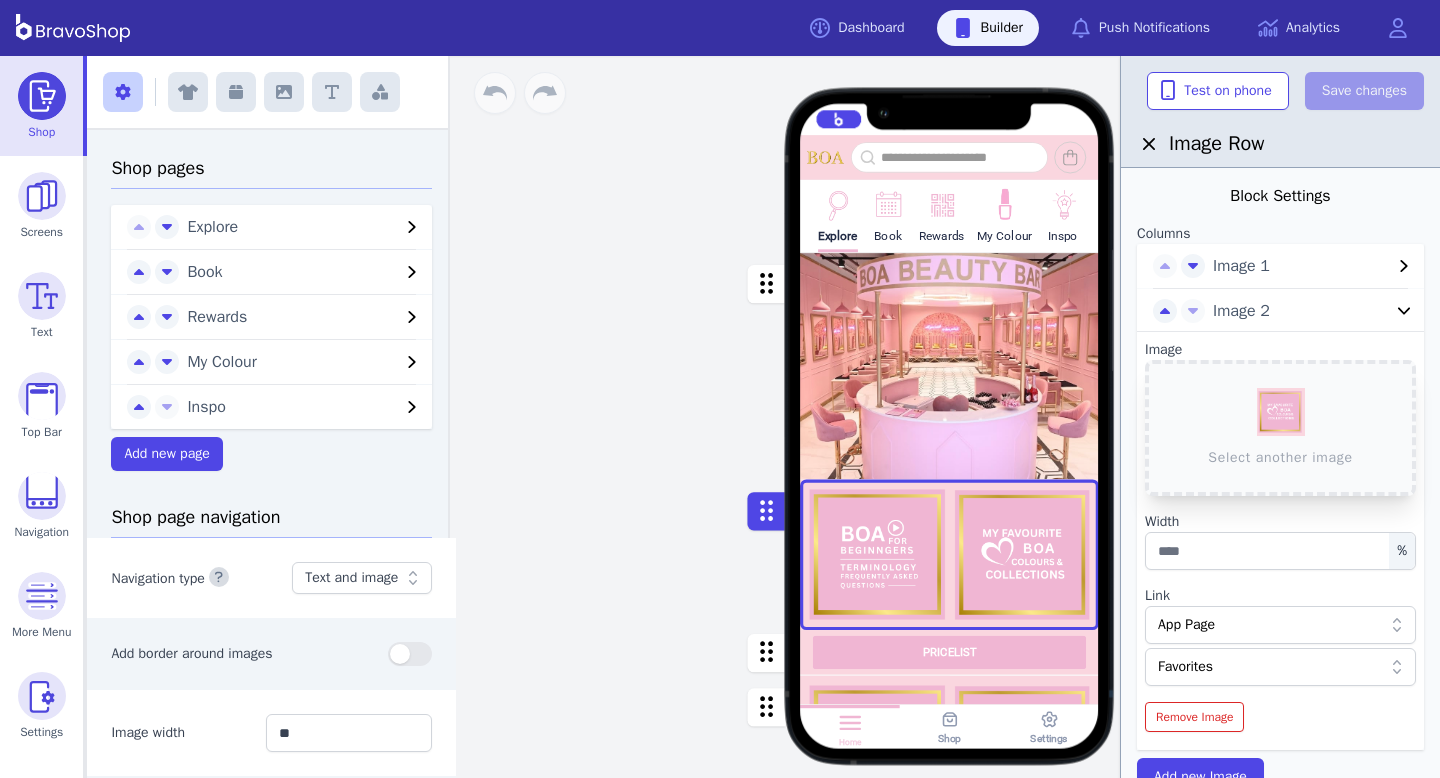 click at bounding box center (1404, 266) 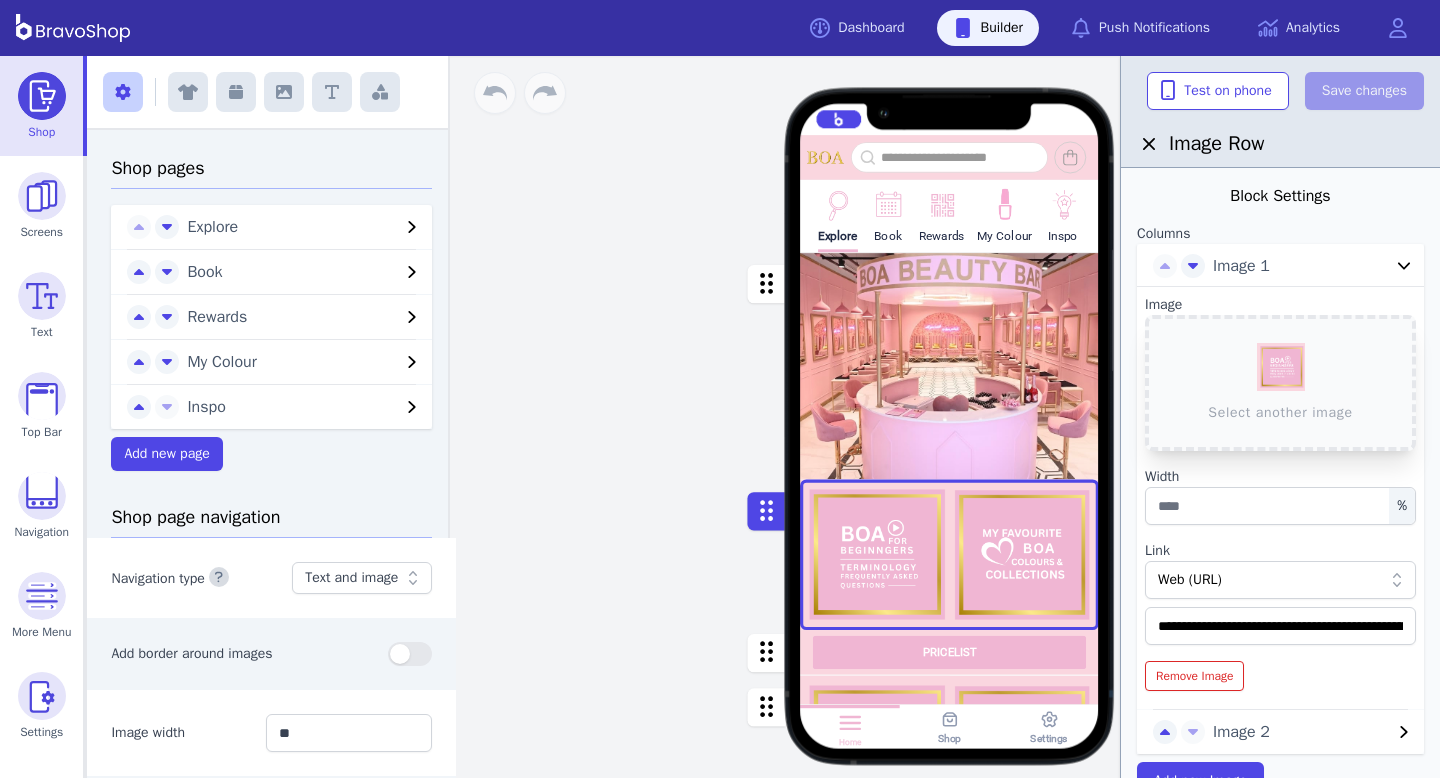 type 